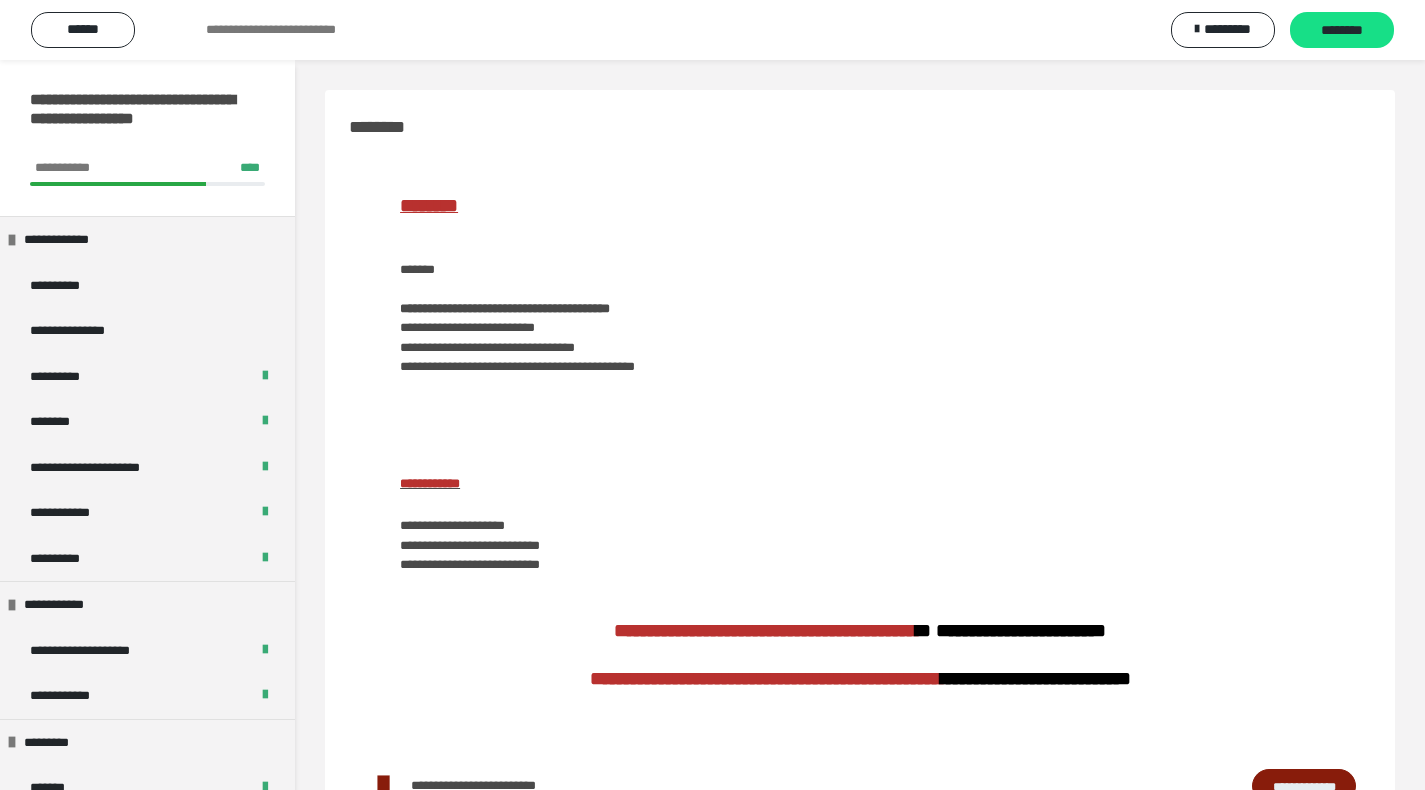 scroll, scrollTop: 423, scrollLeft: 0, axis: vertical 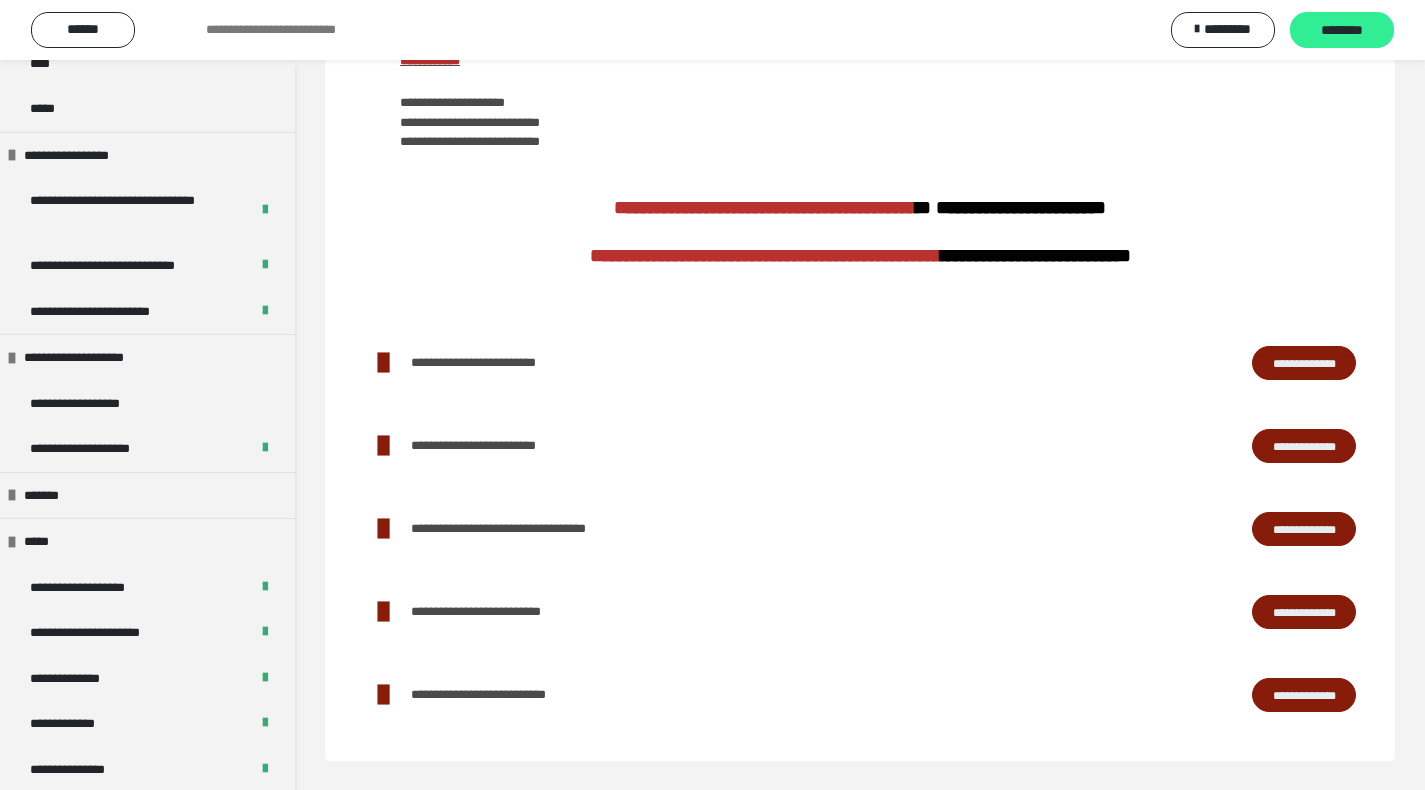 click on "********" at bounding box center [1342, 31] 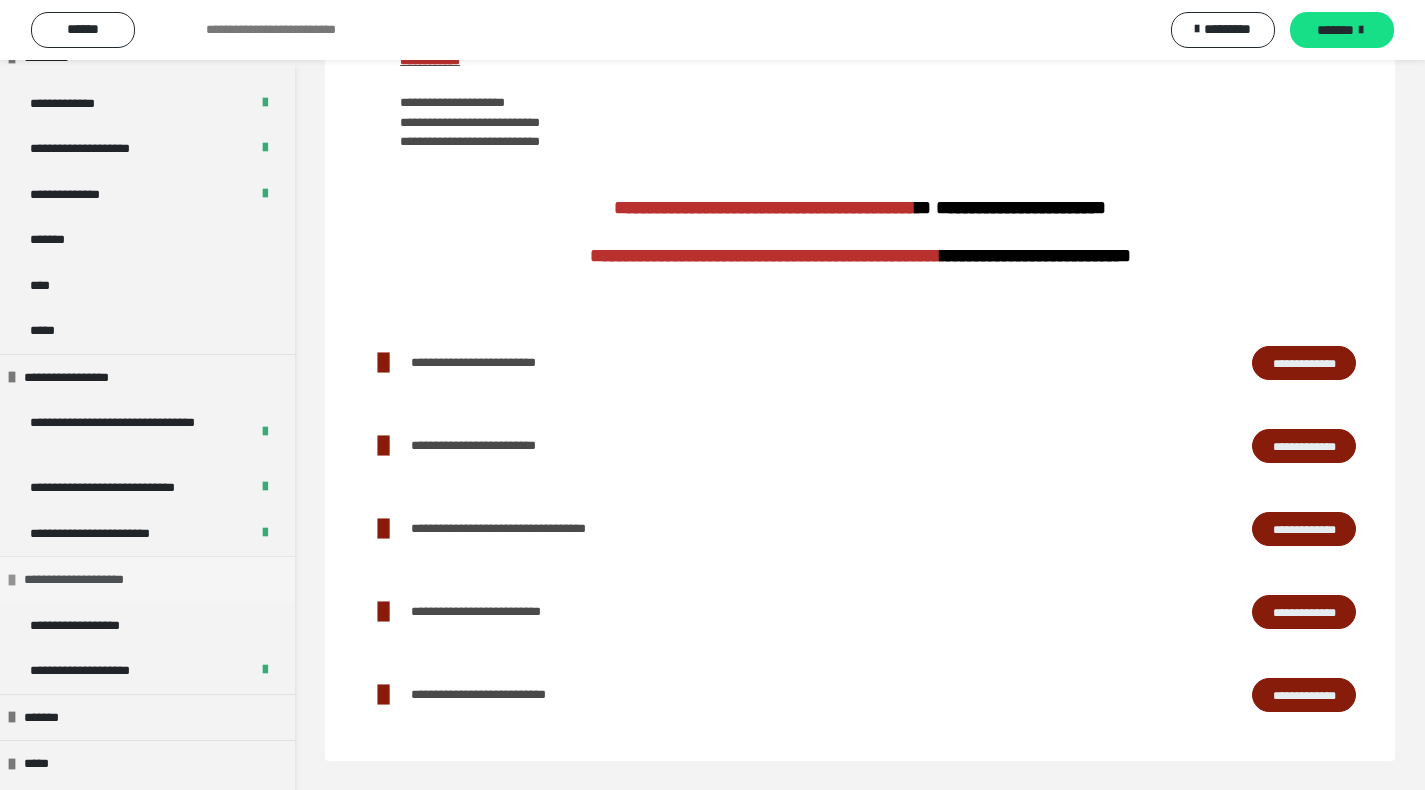 scroll, scrollTop: 1743, scrollLeft: 0, axis: vertical 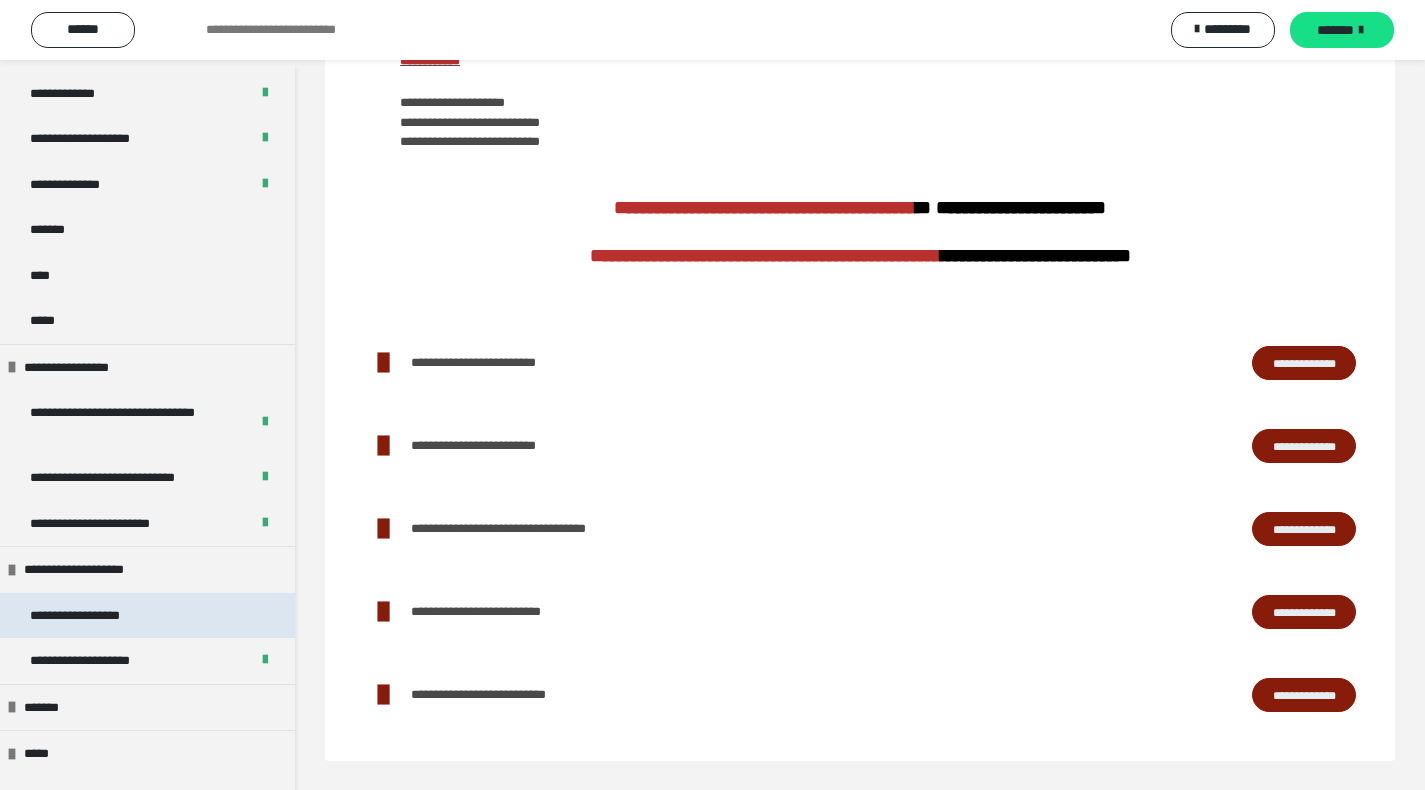 click on "**********" at bounding box center (98, 616) 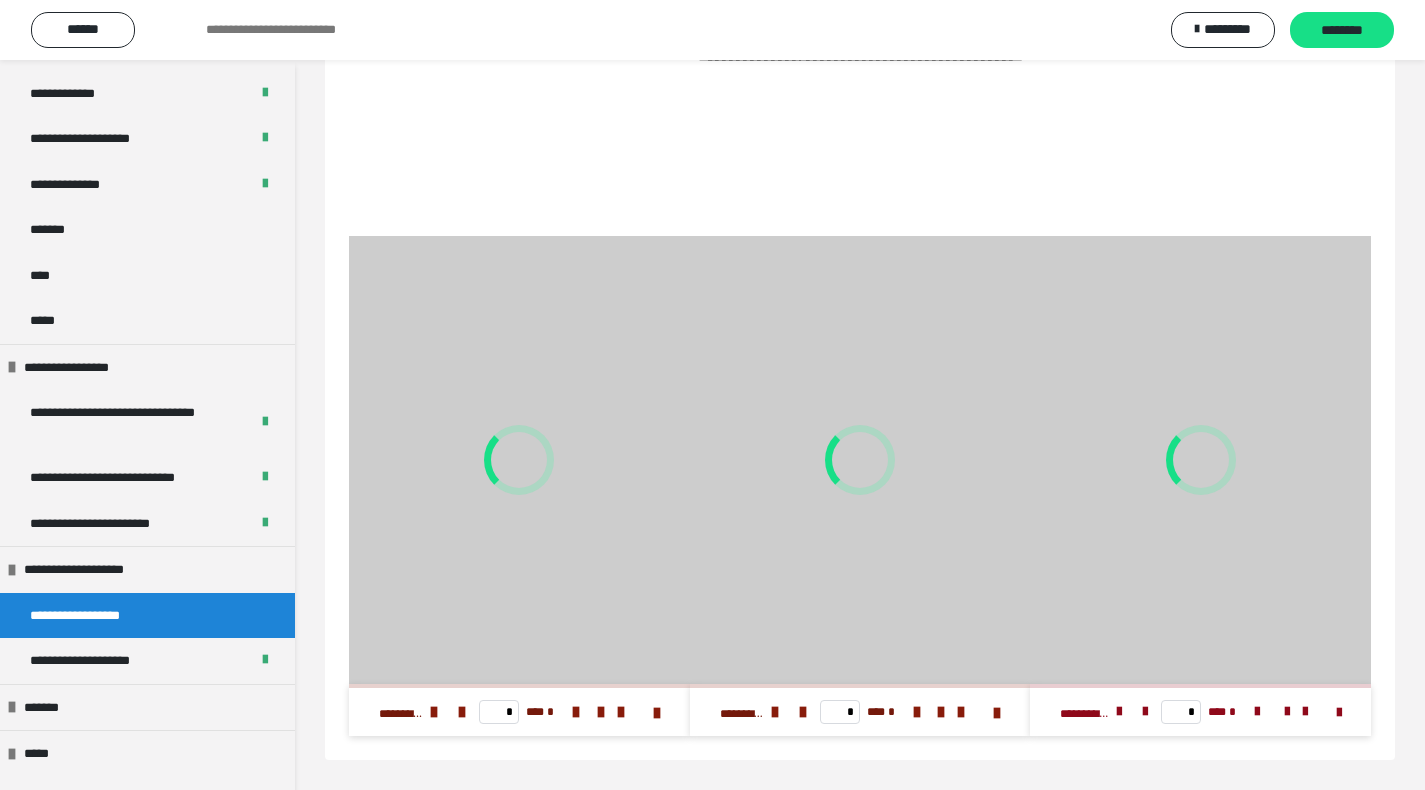 scroll, scrollTop: 376, scrollLeft: 0, axis: vertical 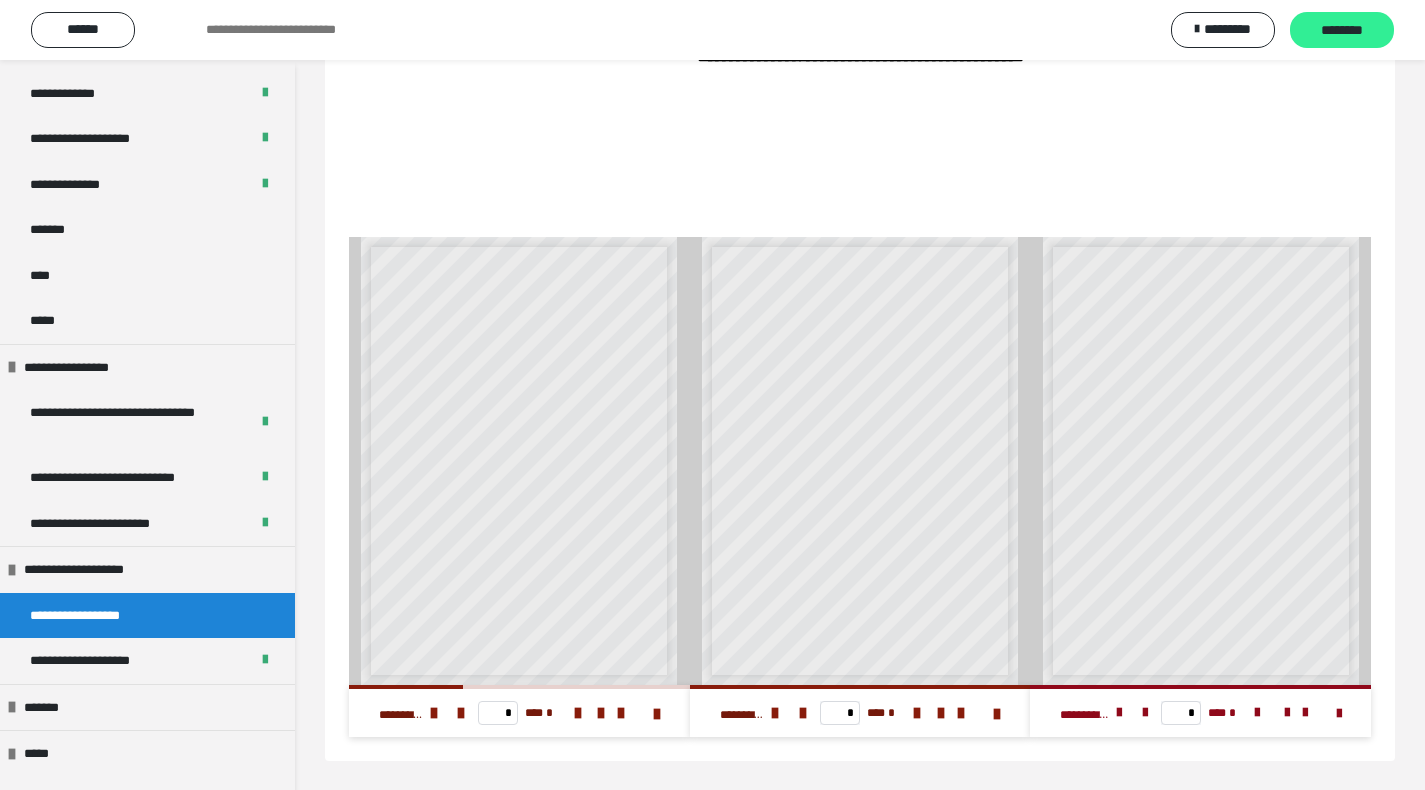 click on "********" at bounding box center (1342, 31) 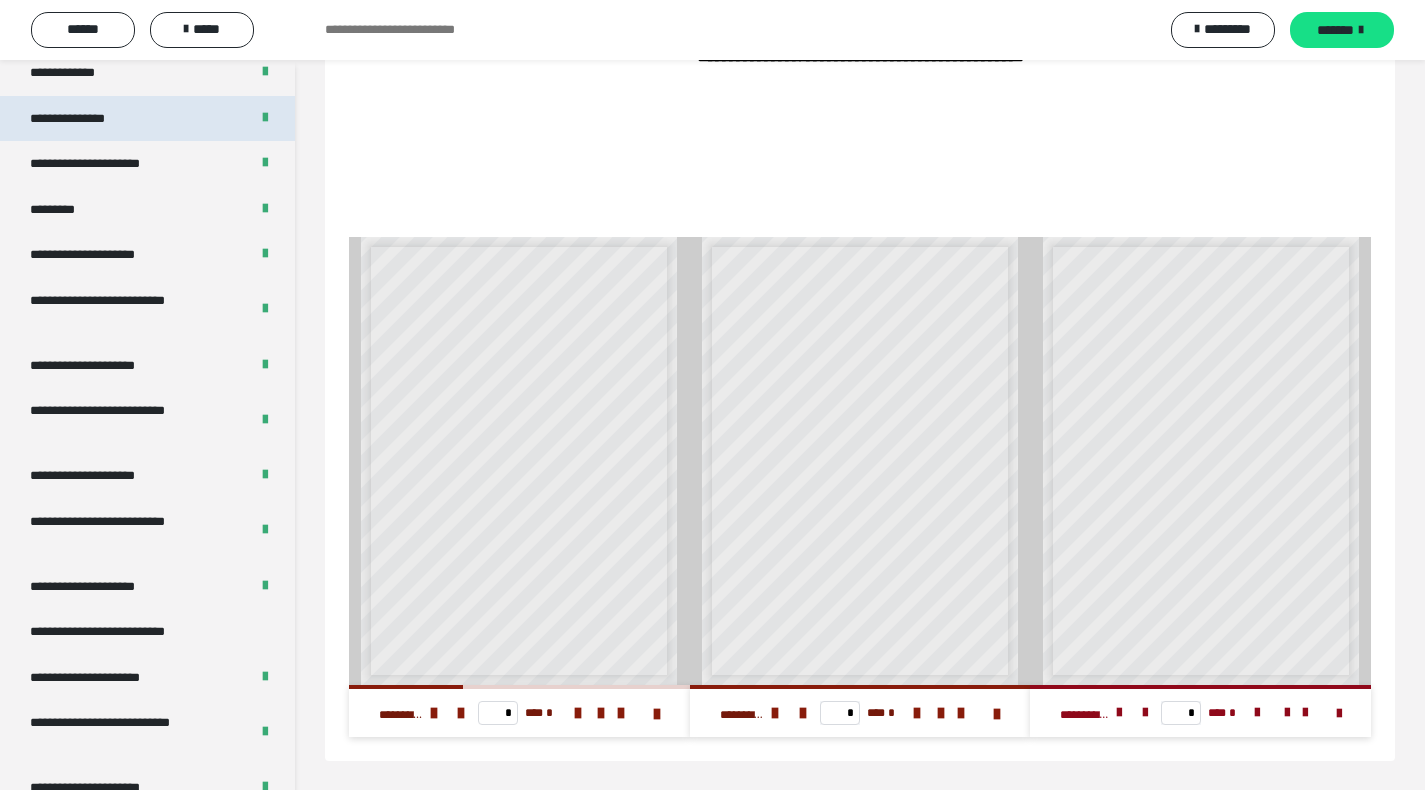 scroll, scrollTop: 2190, scrollLeft: 0, axis: vertical 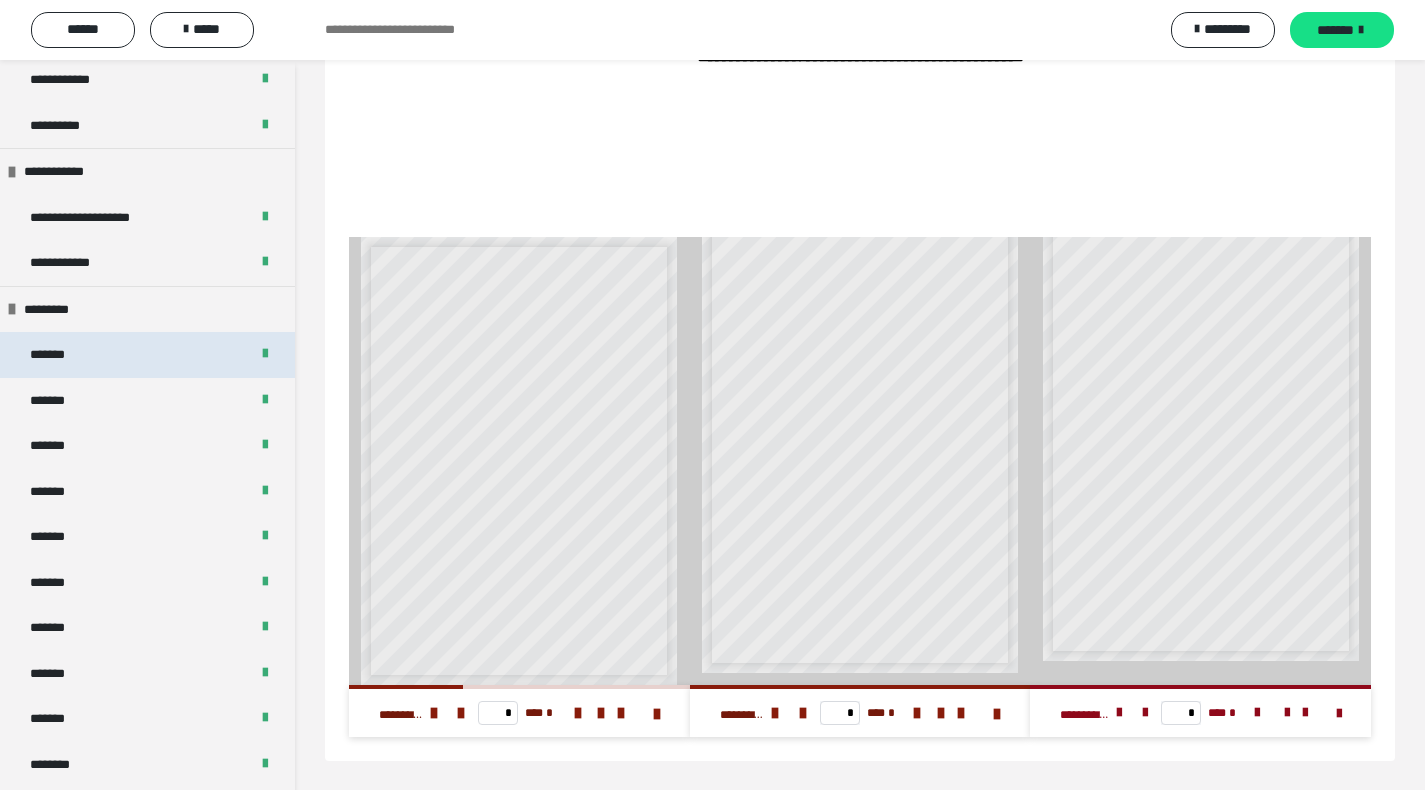 click on "*******" at bounding box center [147, 355] 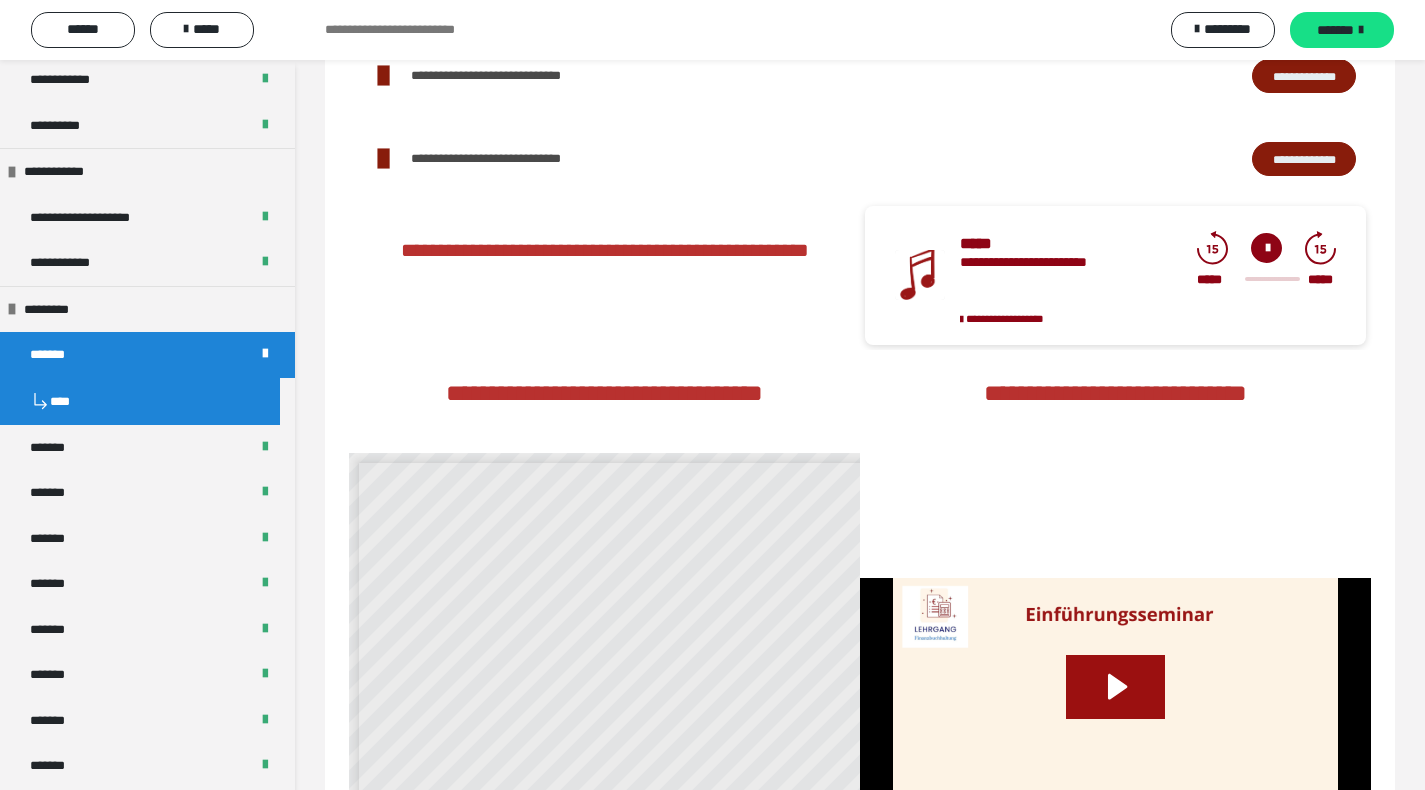 scroll, scrollTop: 3407, scrollLeft: 0, axis: vertical 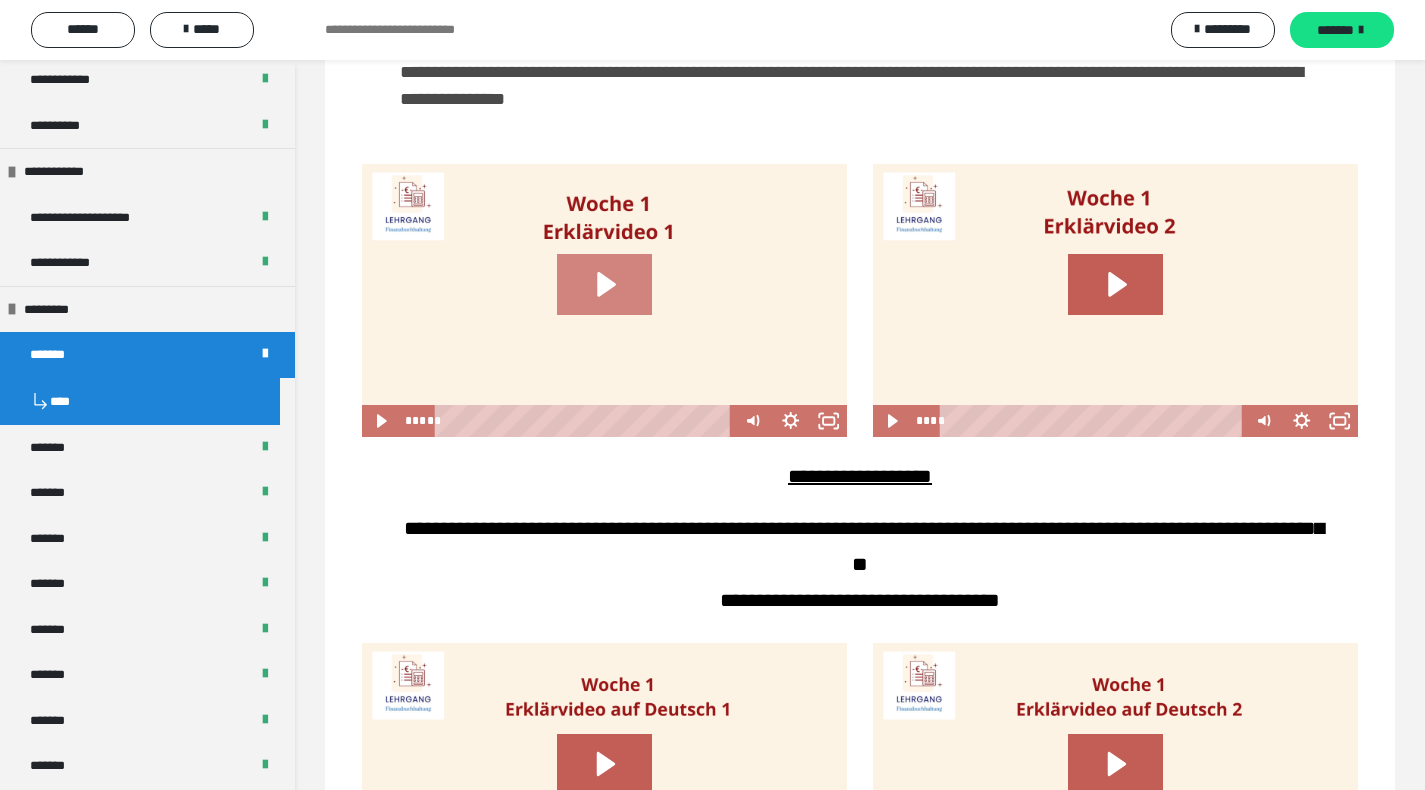 click 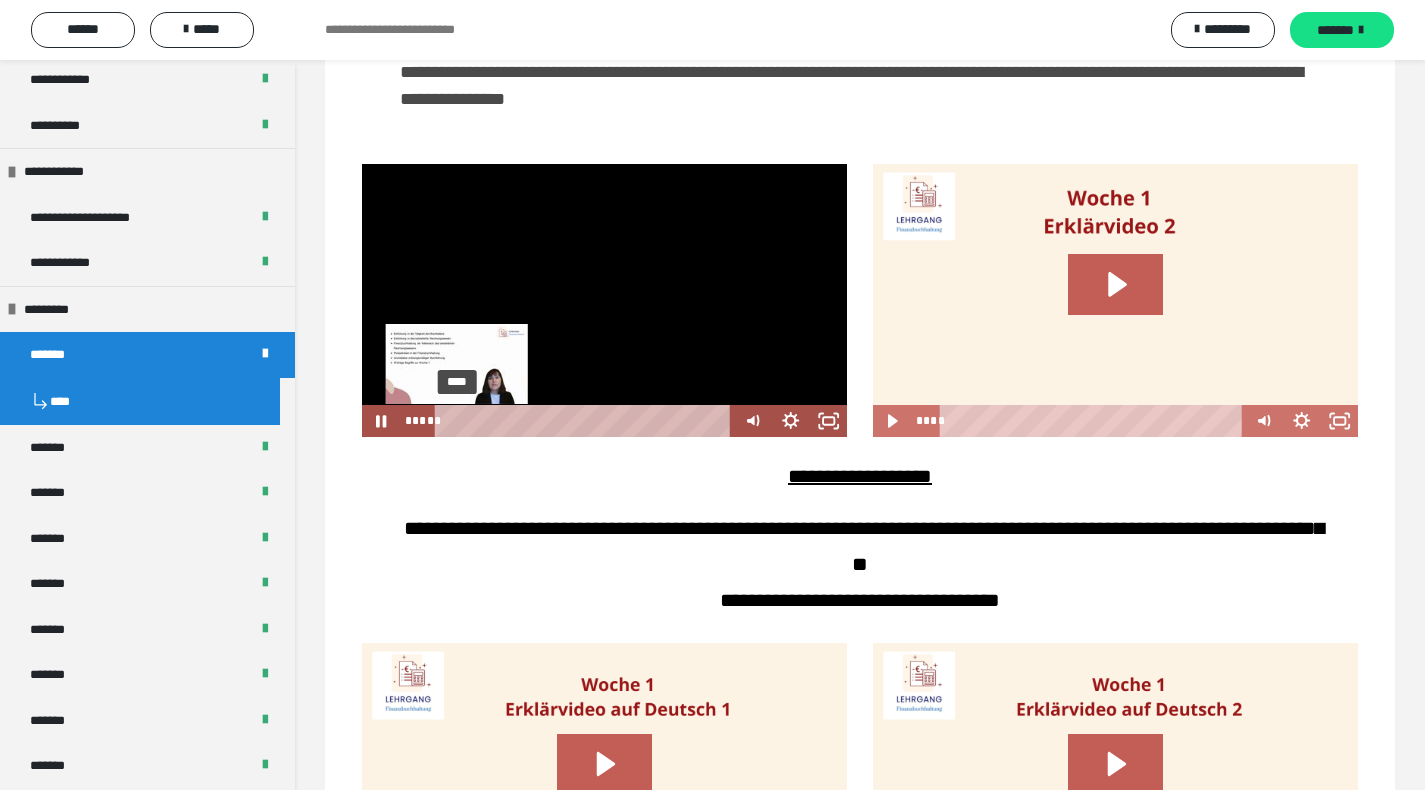 click on "****" at bounding box center (586, 421) 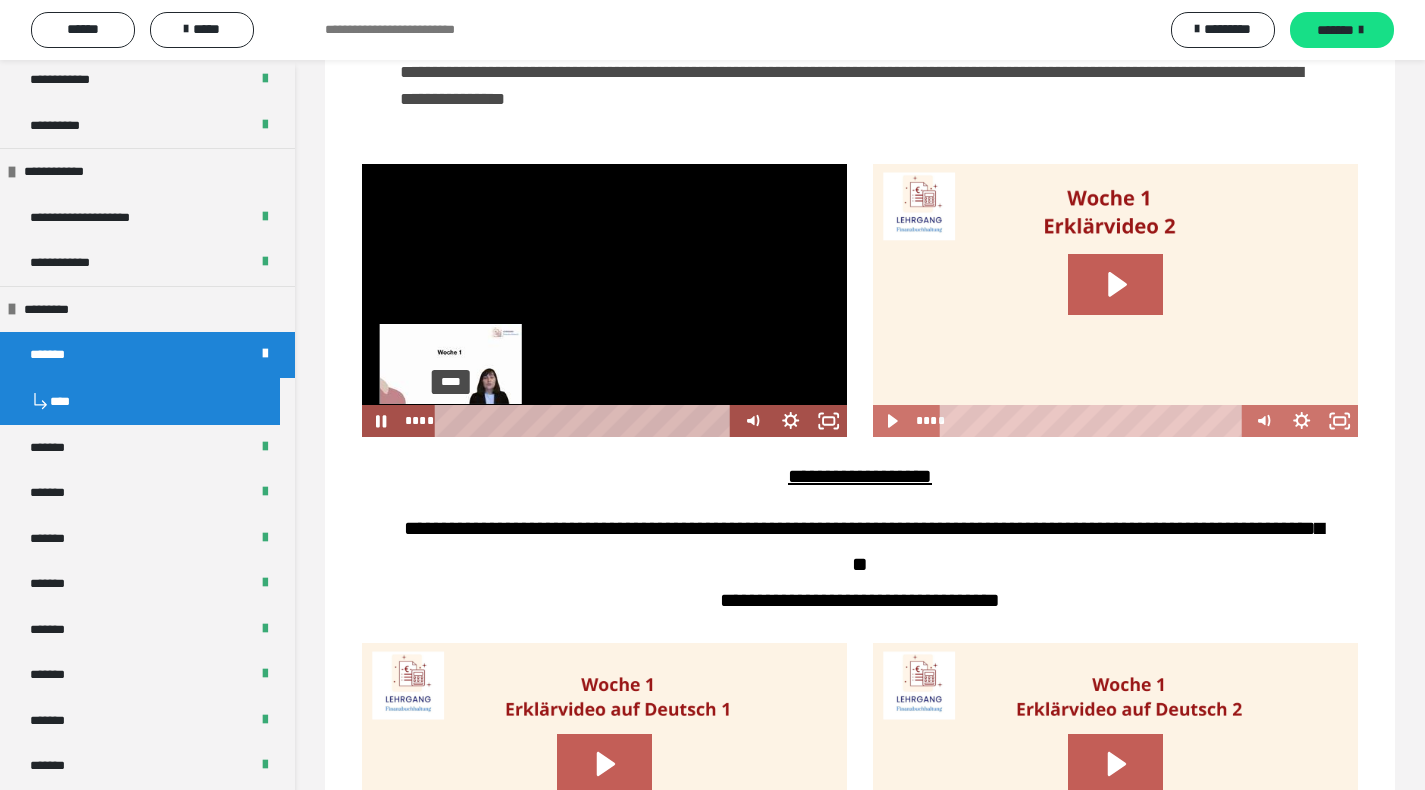 click on "****" at bounding box center [586, 421] 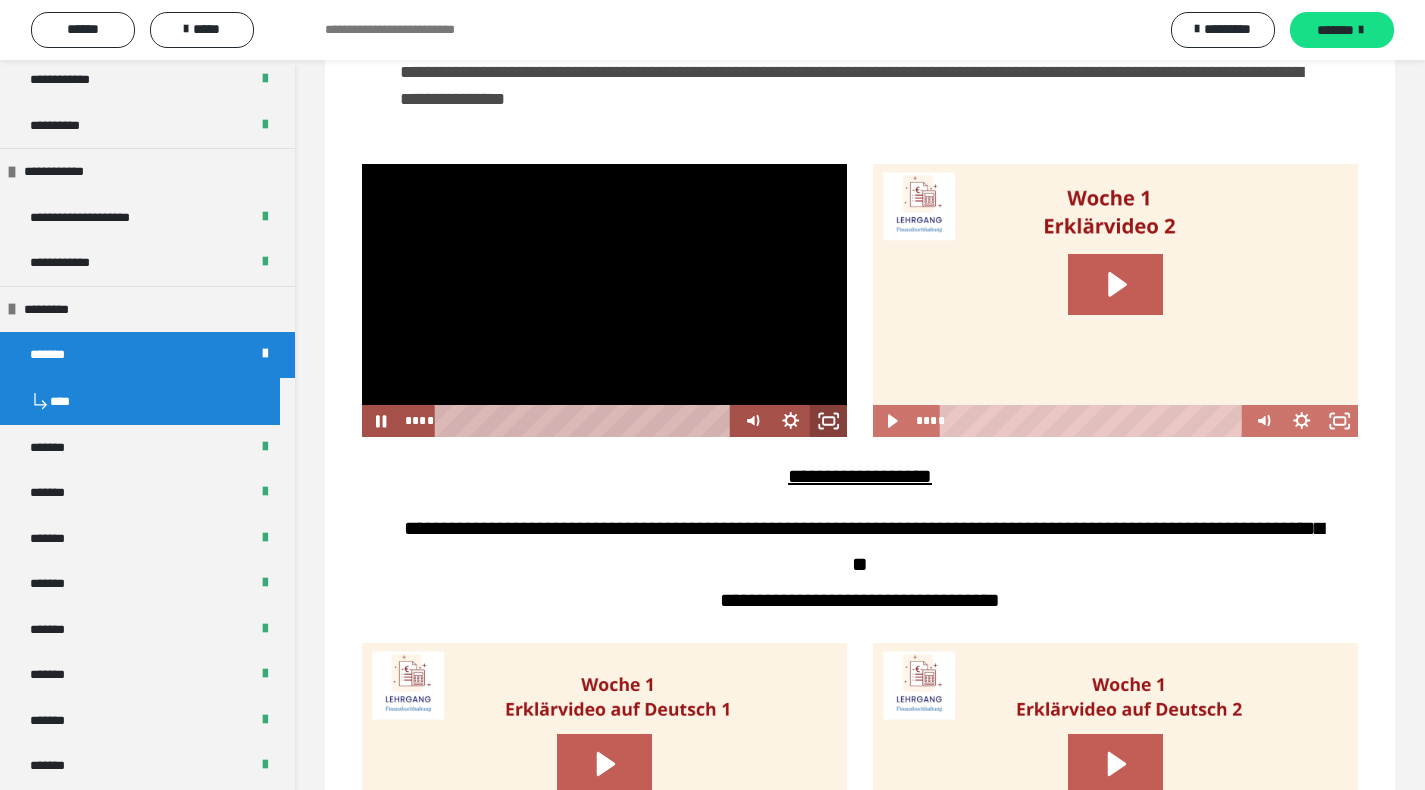 click 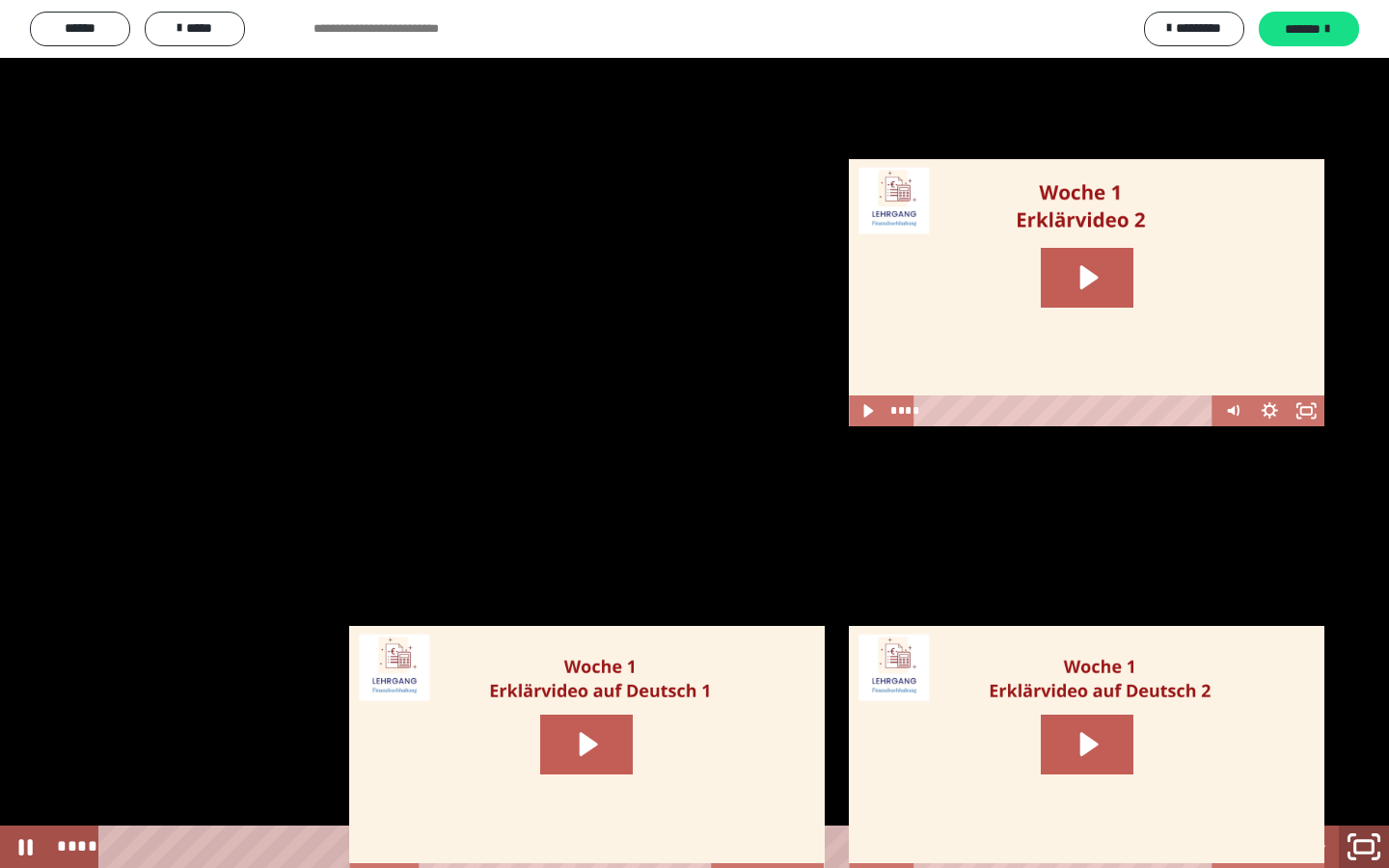 click 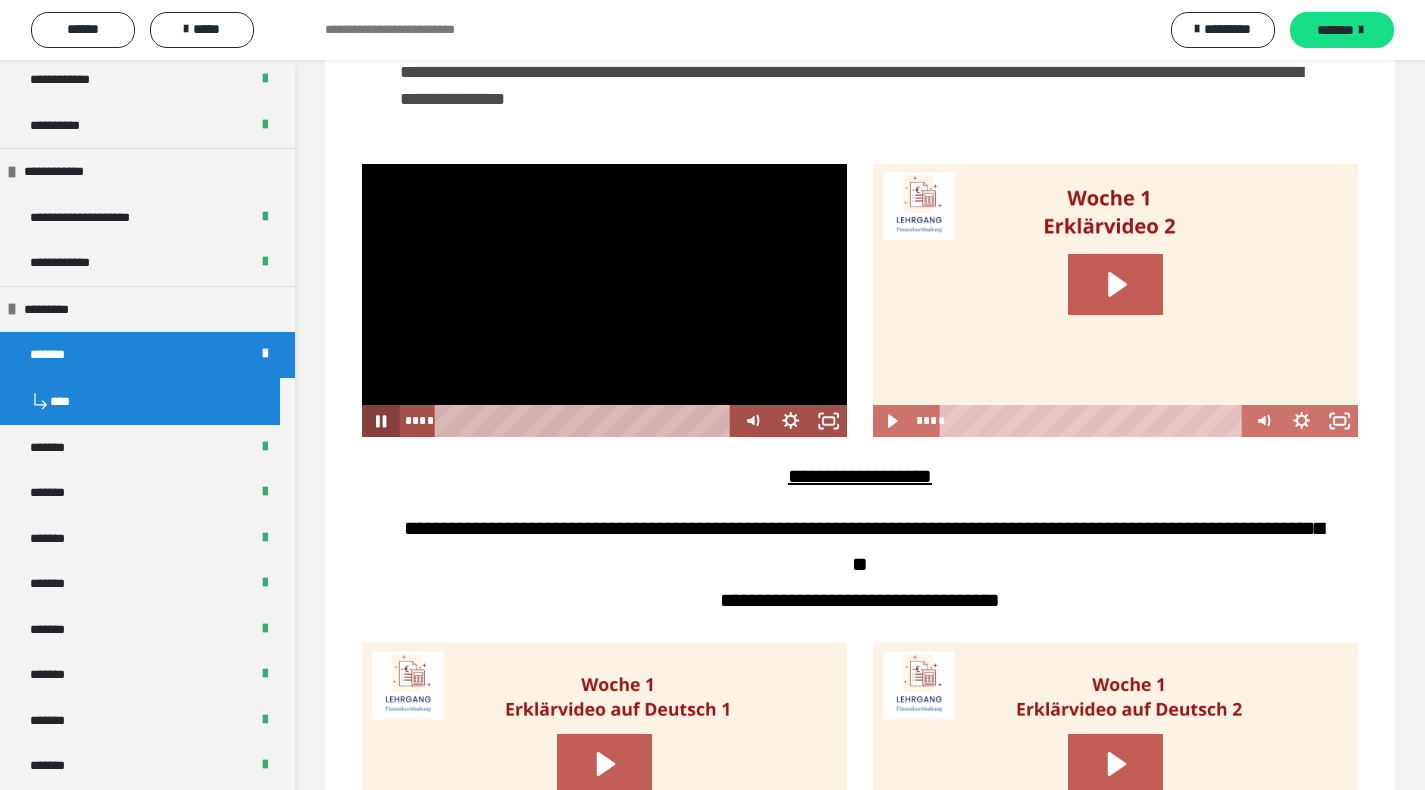 click 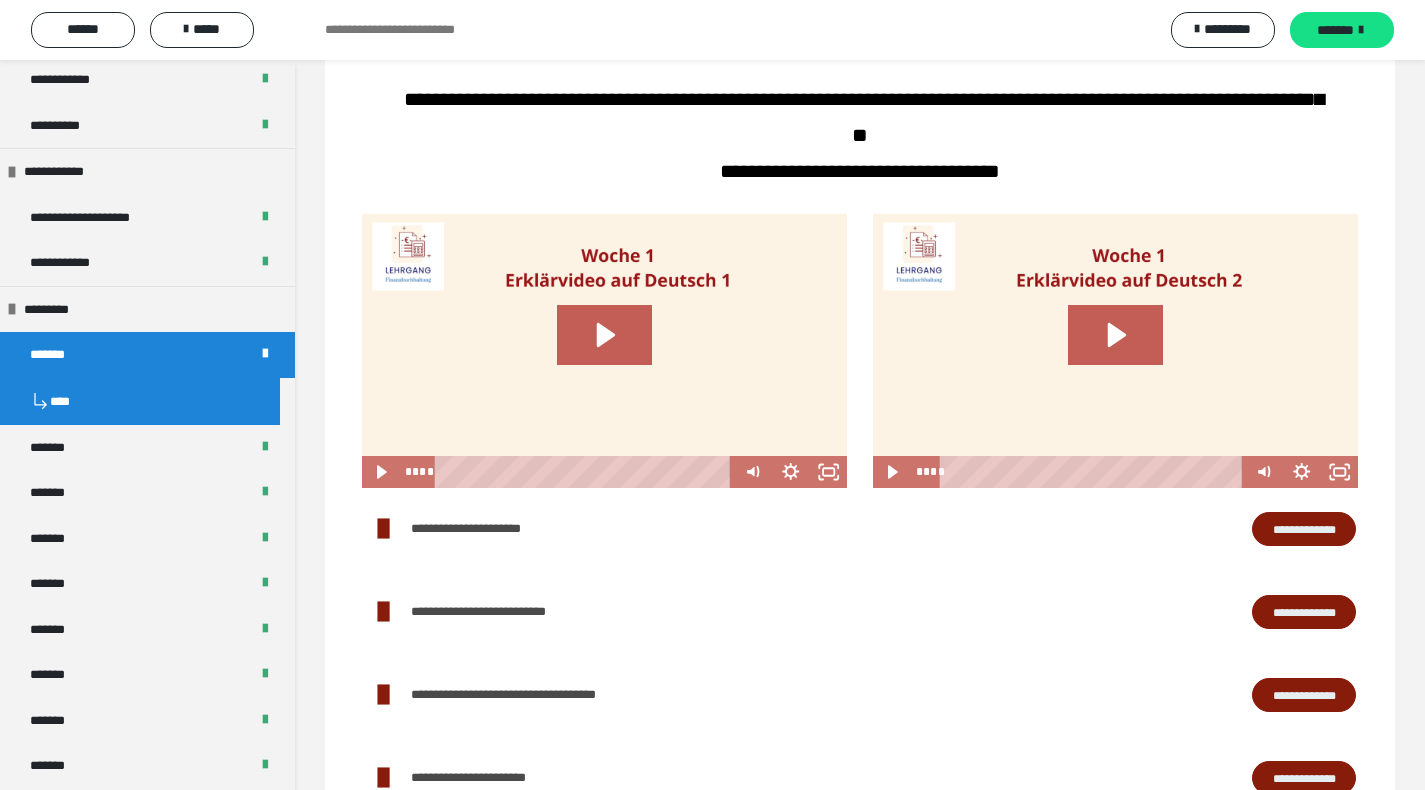 scroll, scrollTop: 2097, scrollLeft: 0, axis: vertical 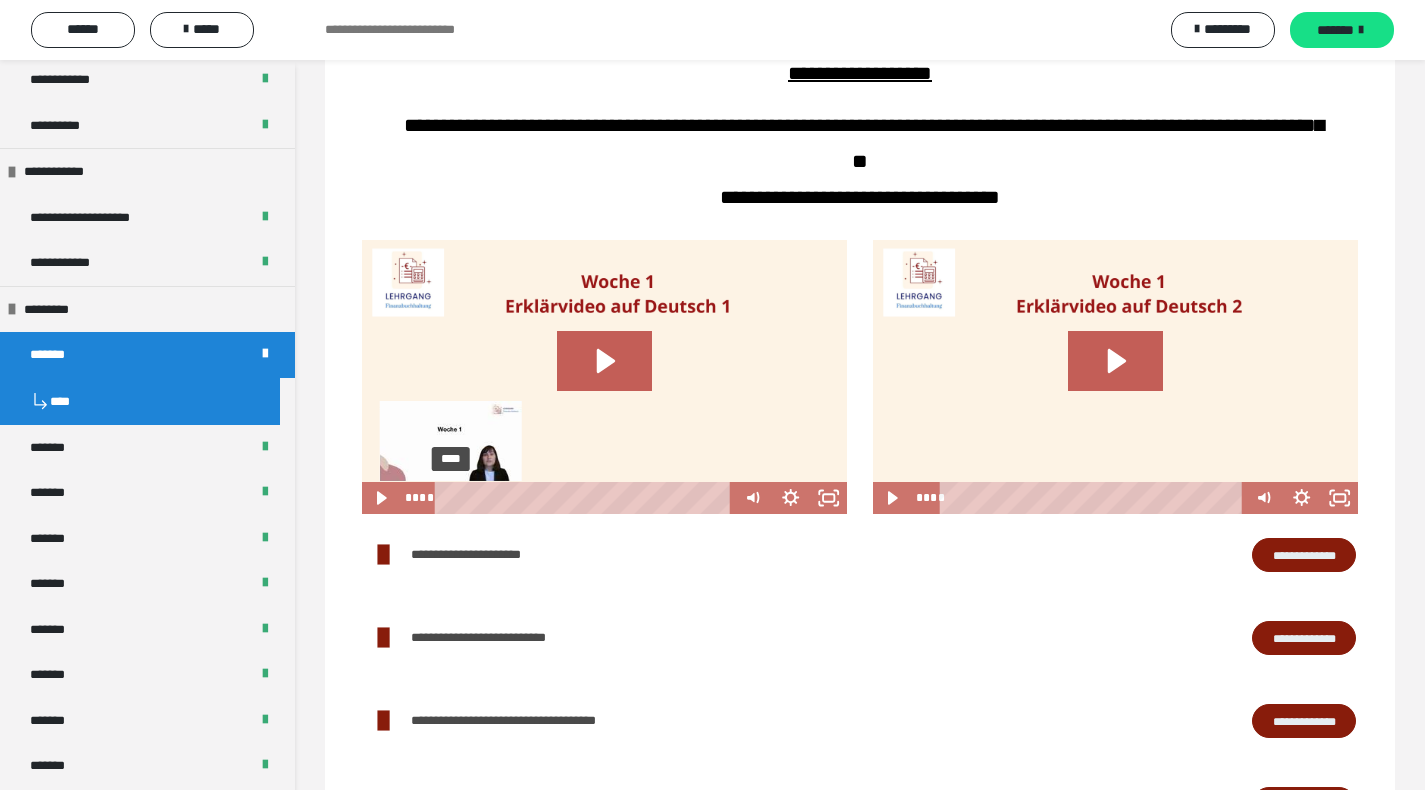 click on "****" at bounding box center [586, 498] 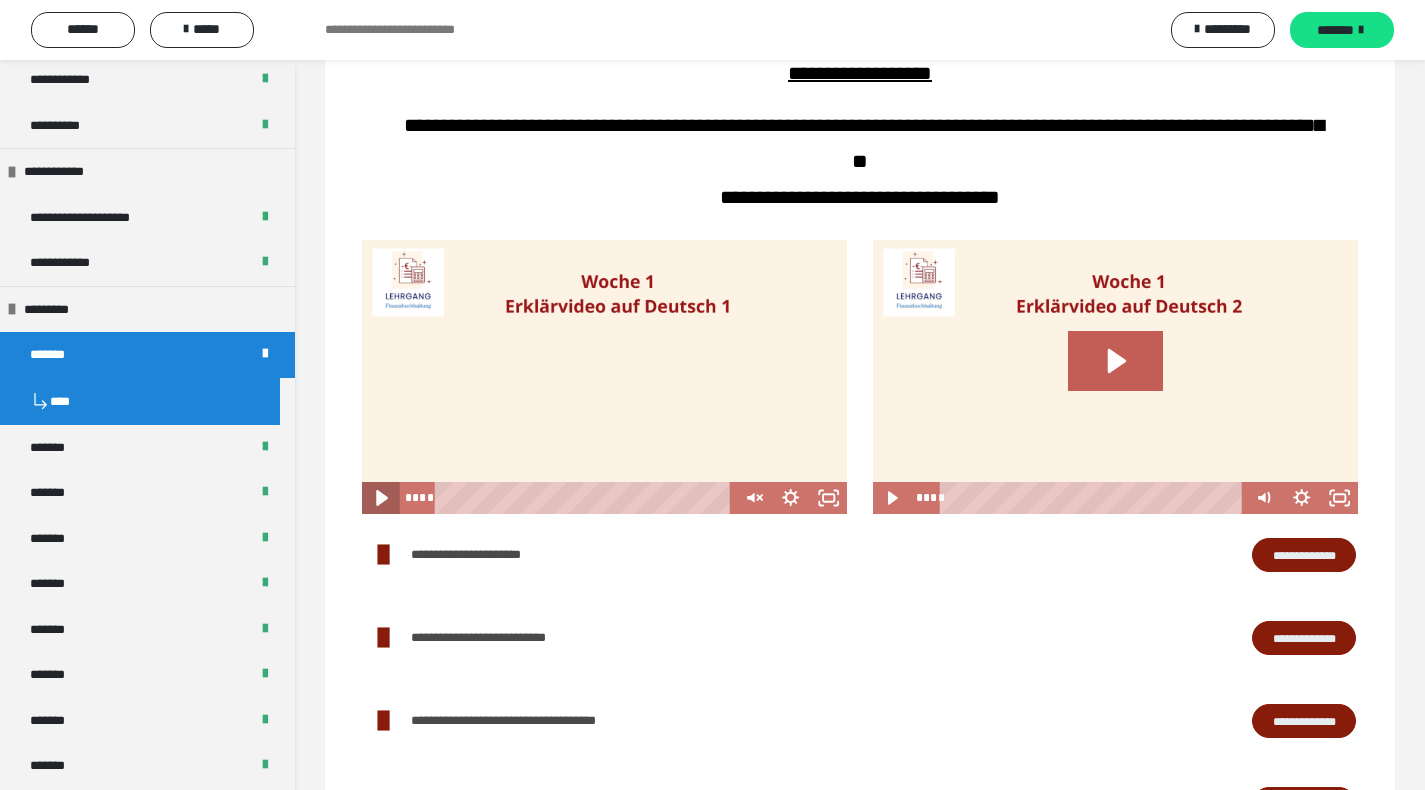 click 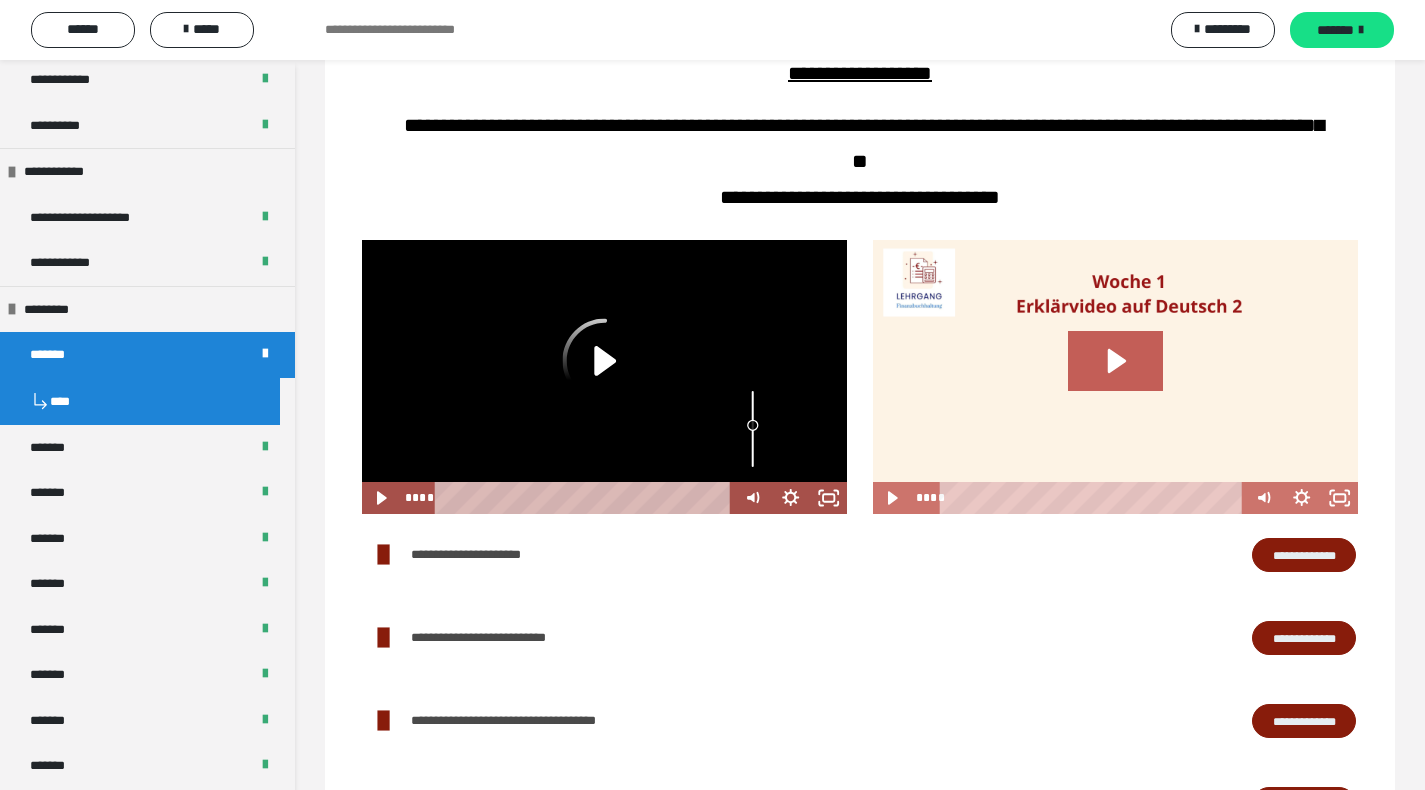 click at bounding box center [752, 429] 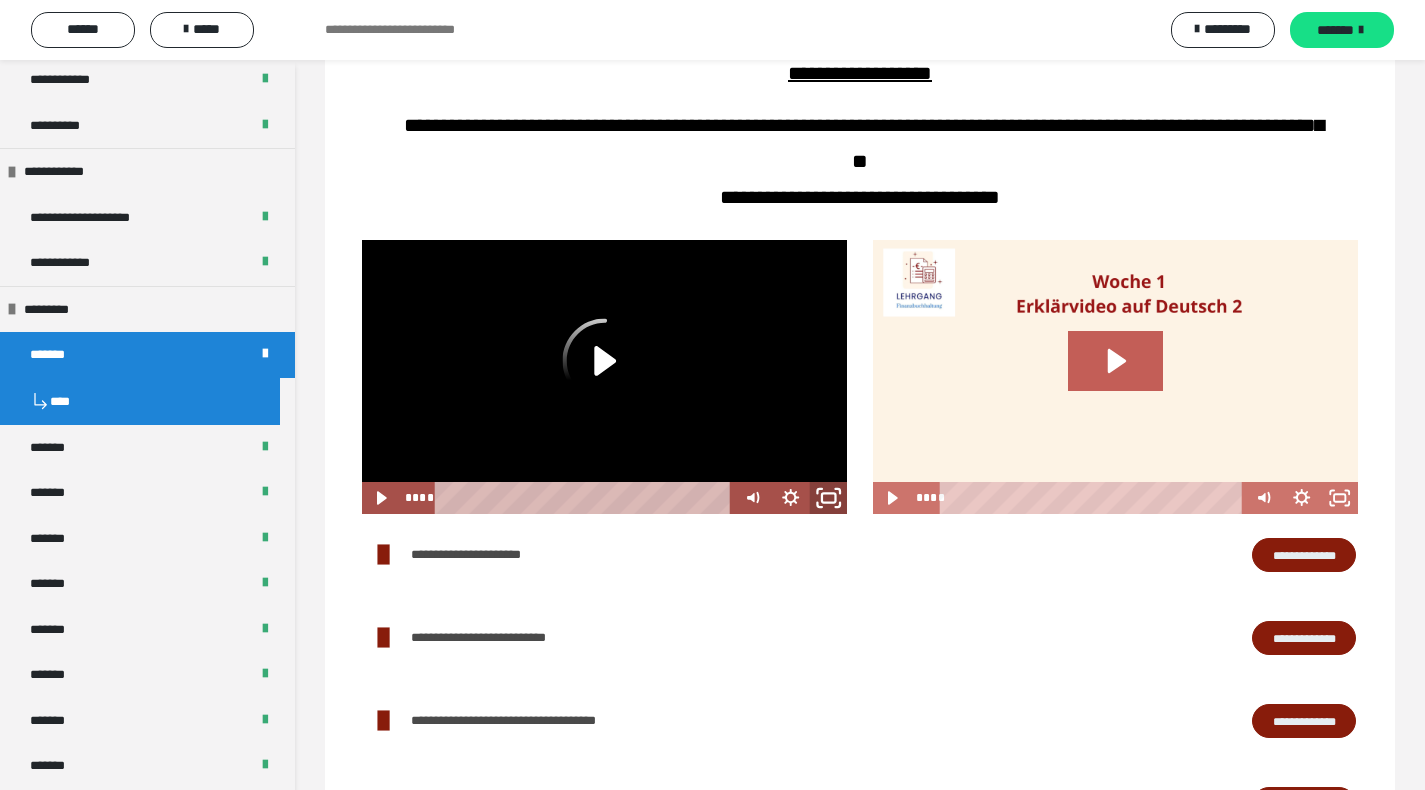 click 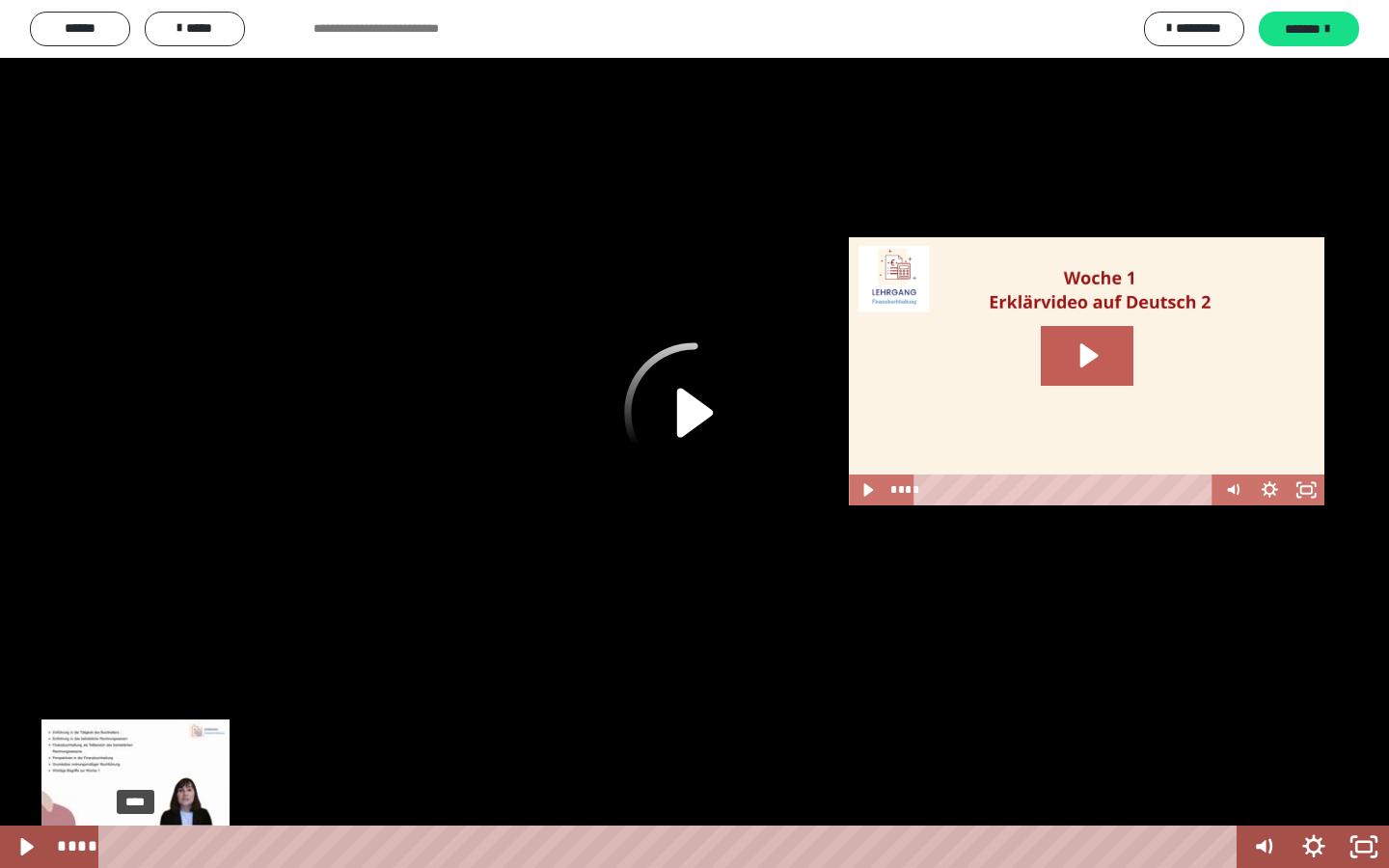 click on "****" at bounding box center (671, 847) 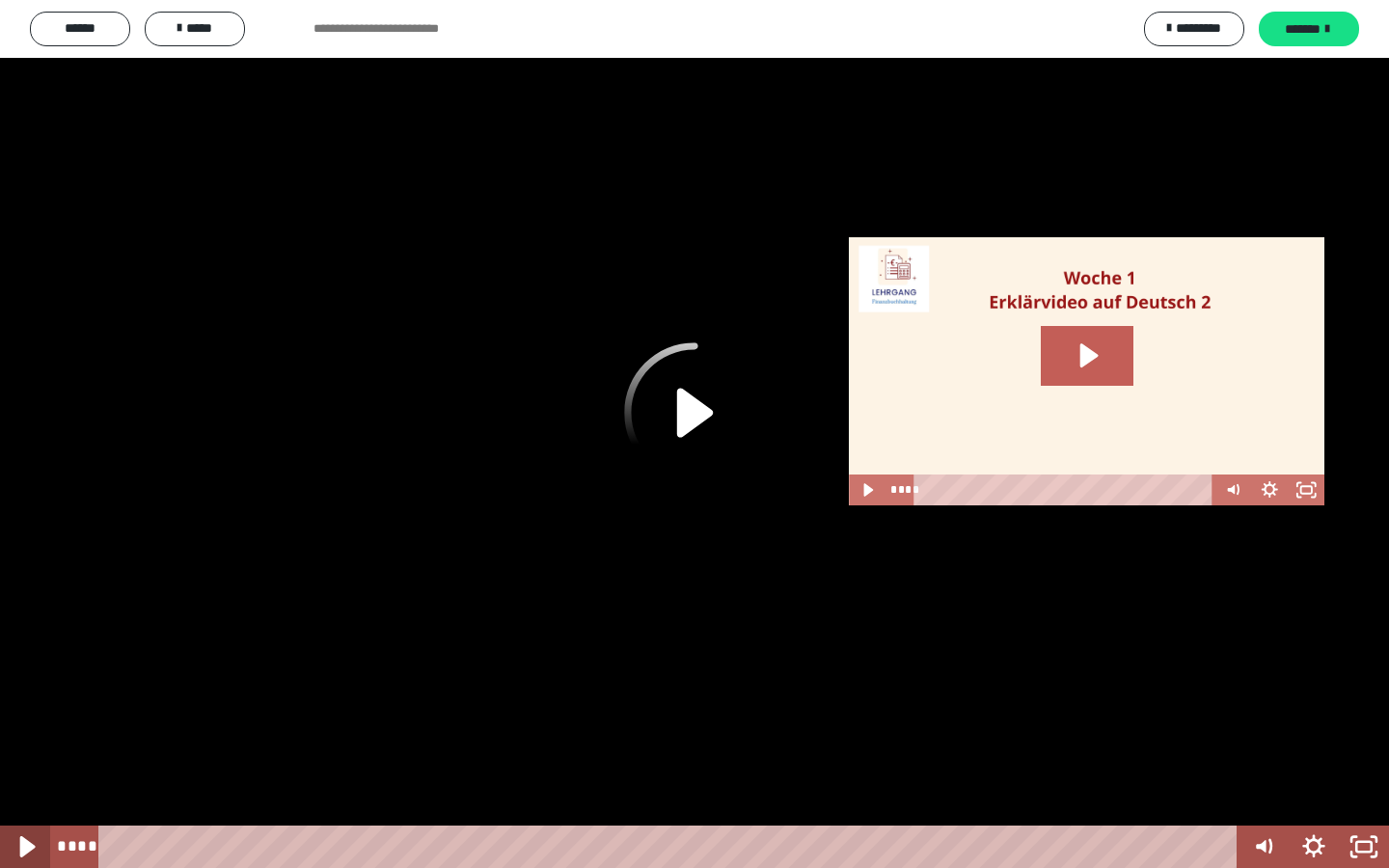 click 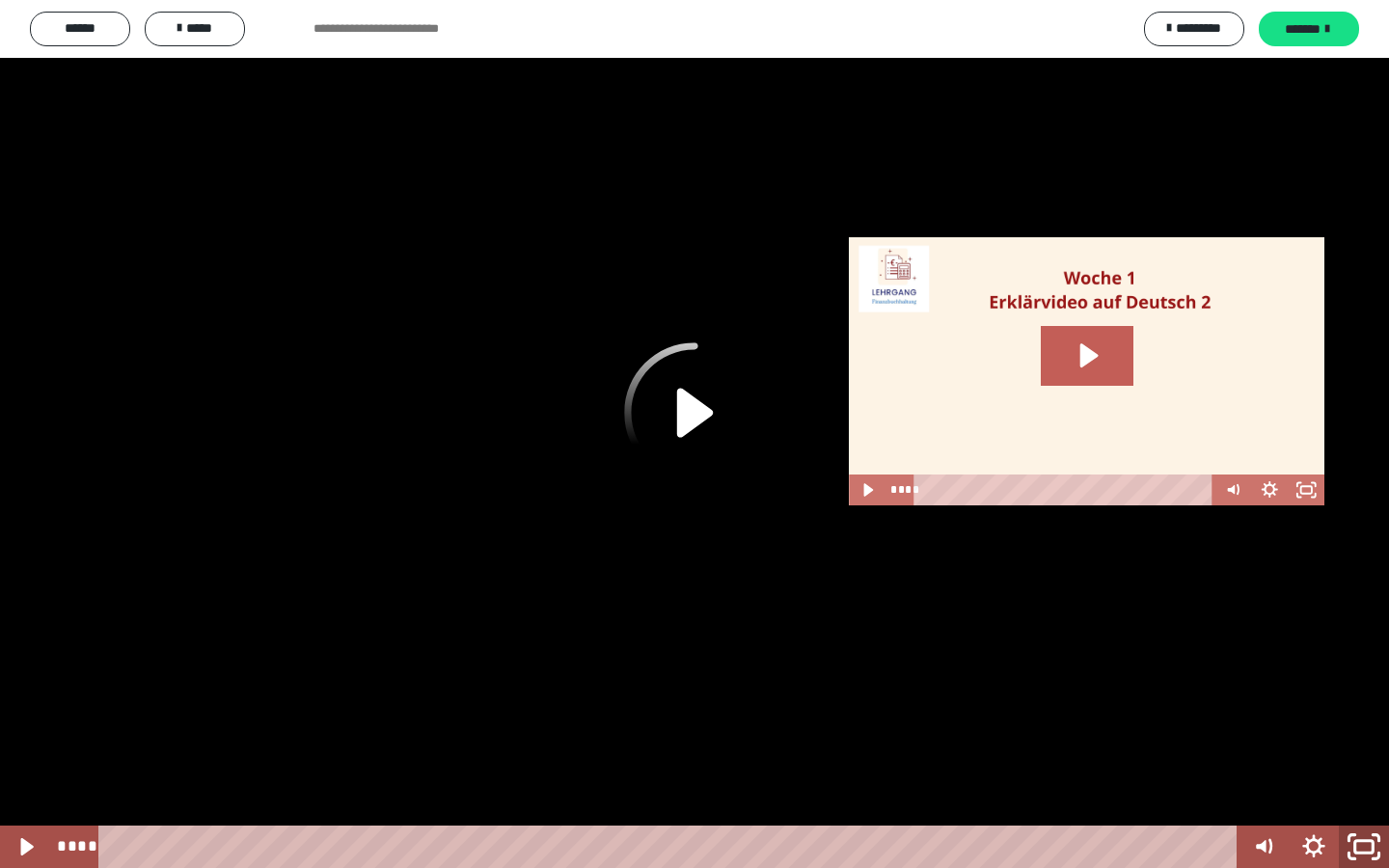 click 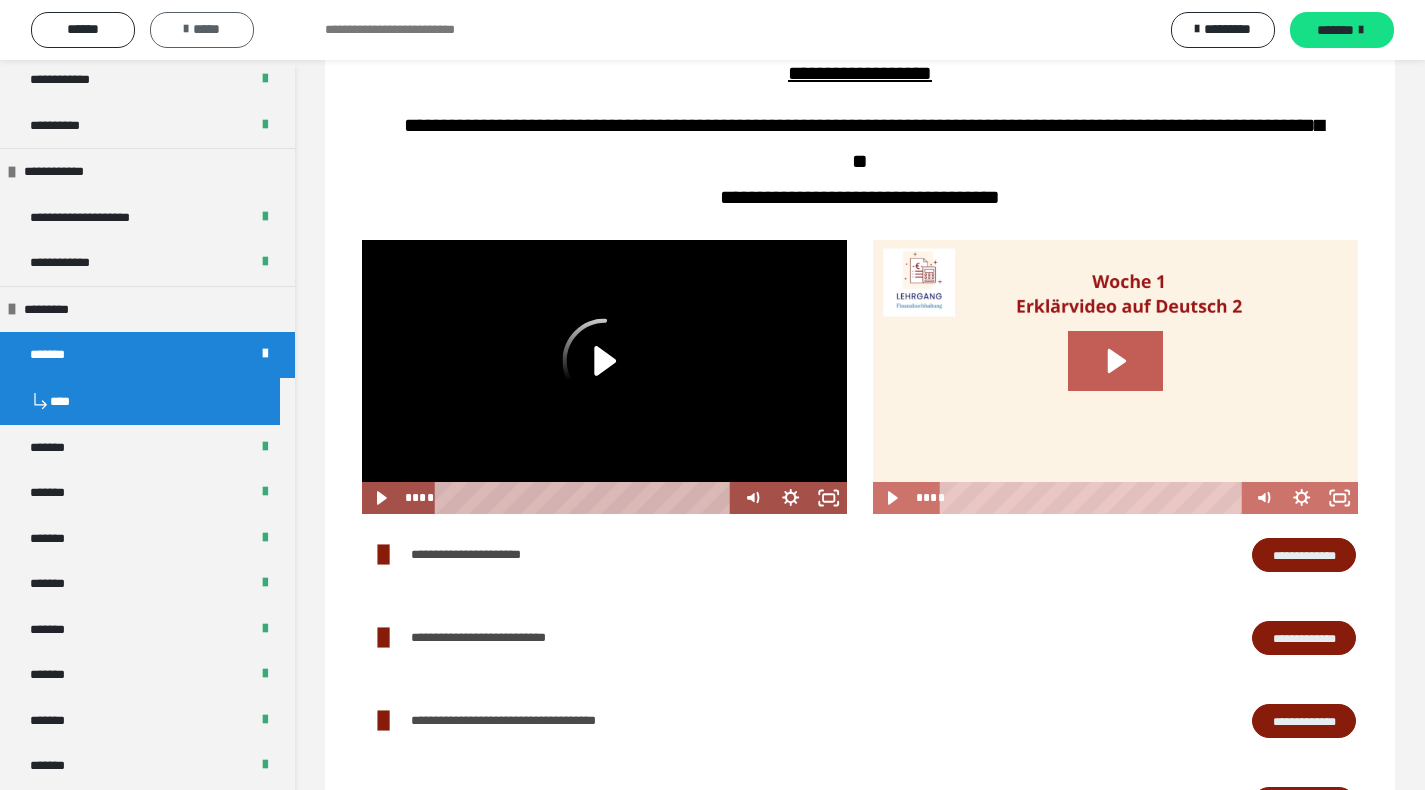click at bounding box center (186, 29) 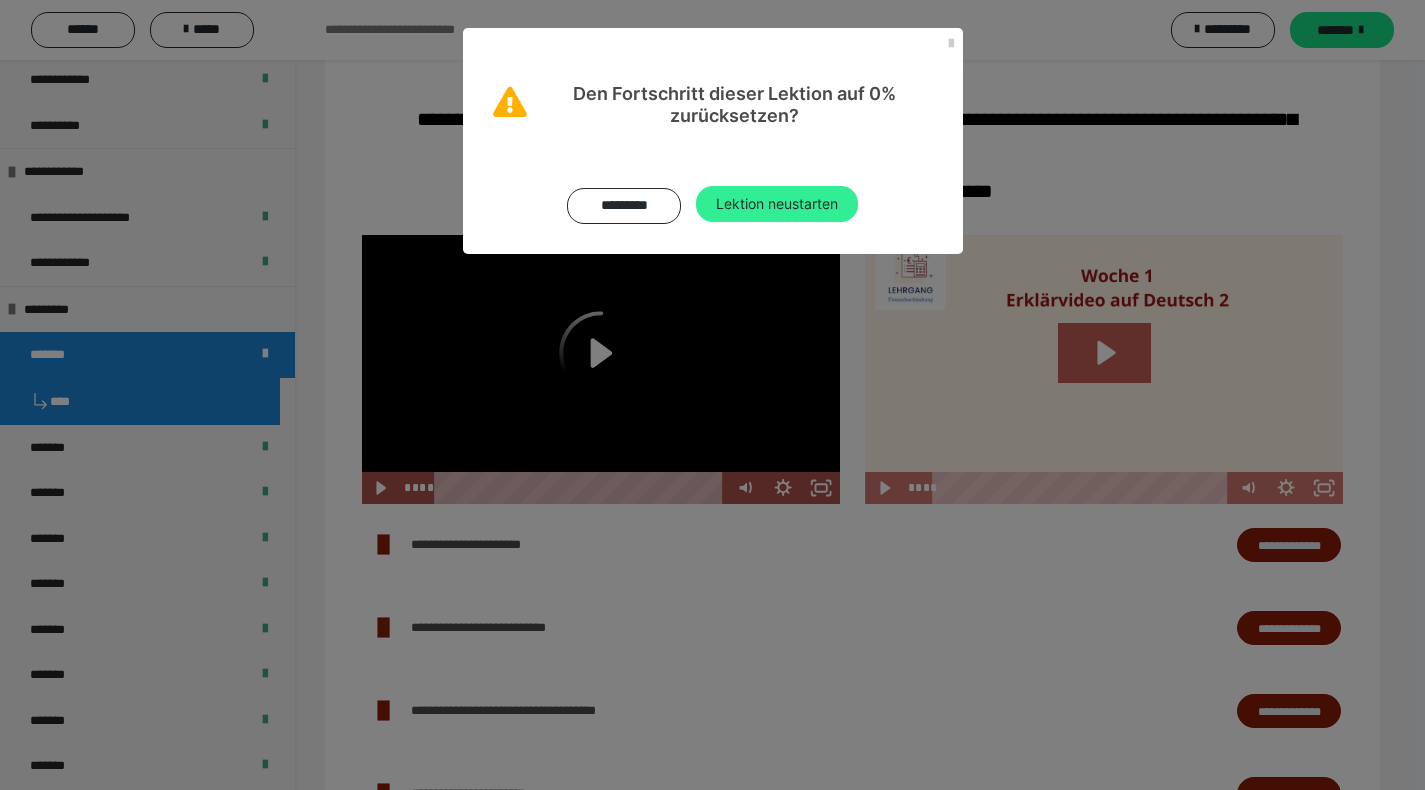 click on "Lektion neustarten" at bounding box center [777, 204] 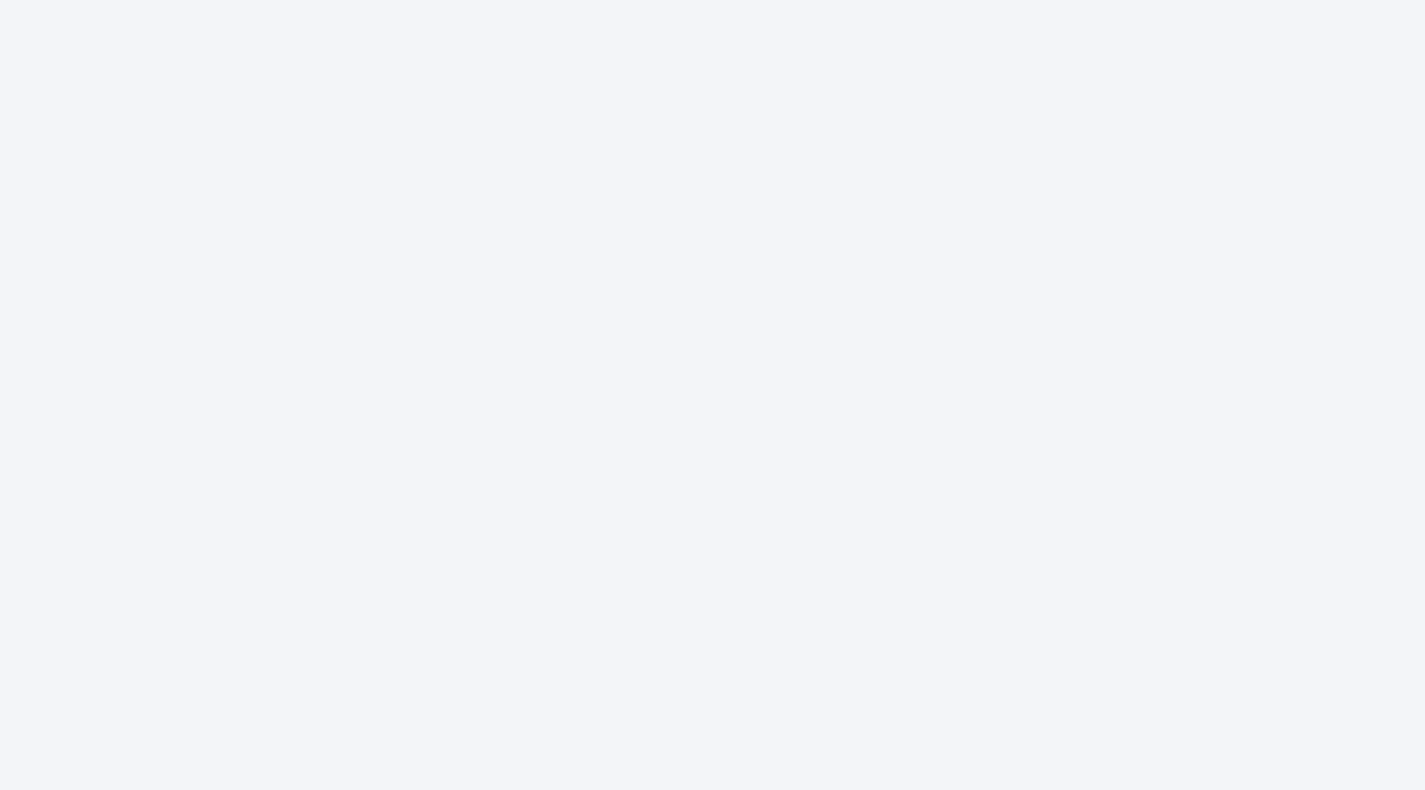 scroll, scrollTop: 0, scrollLeft: 0, axis: both 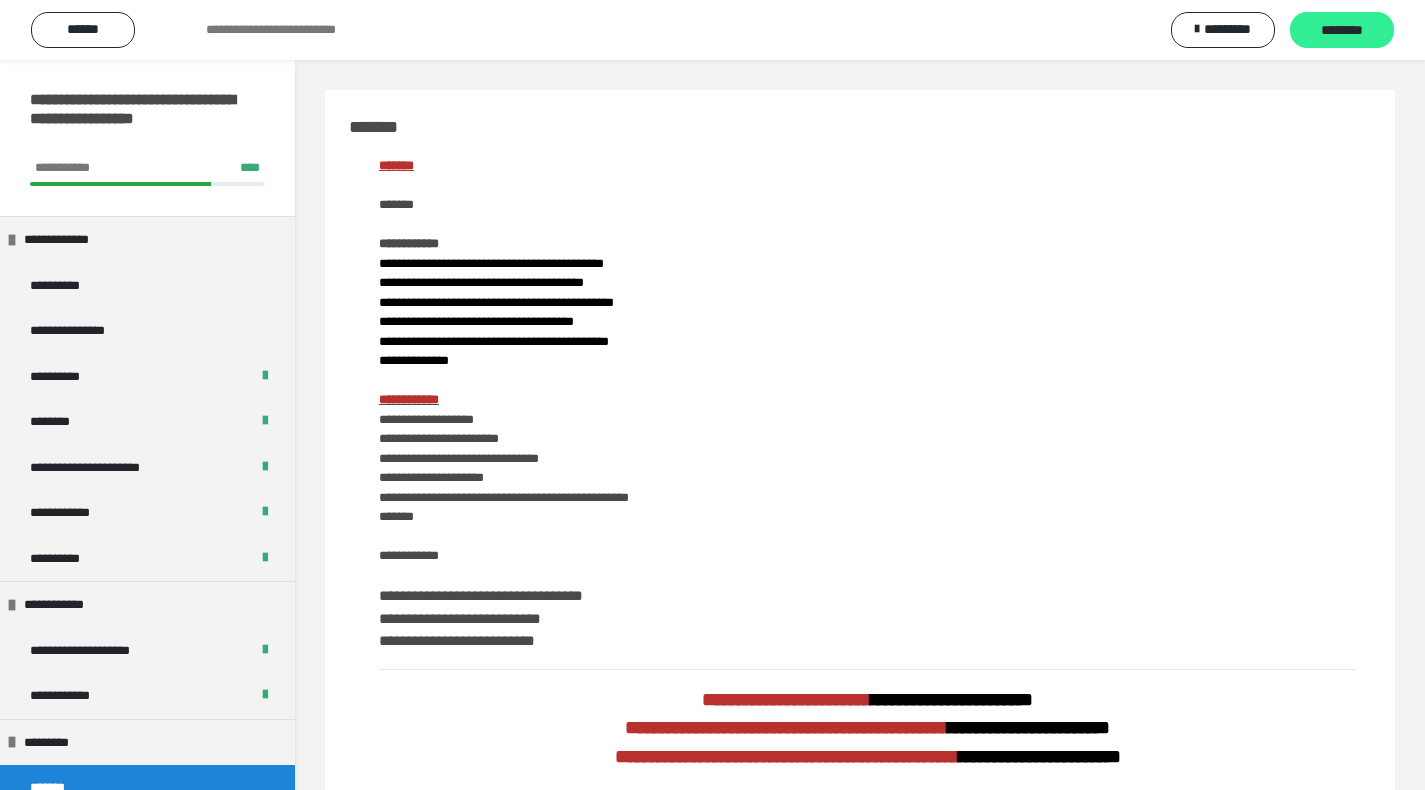 click on "********" at bounding box center (1342, 31) 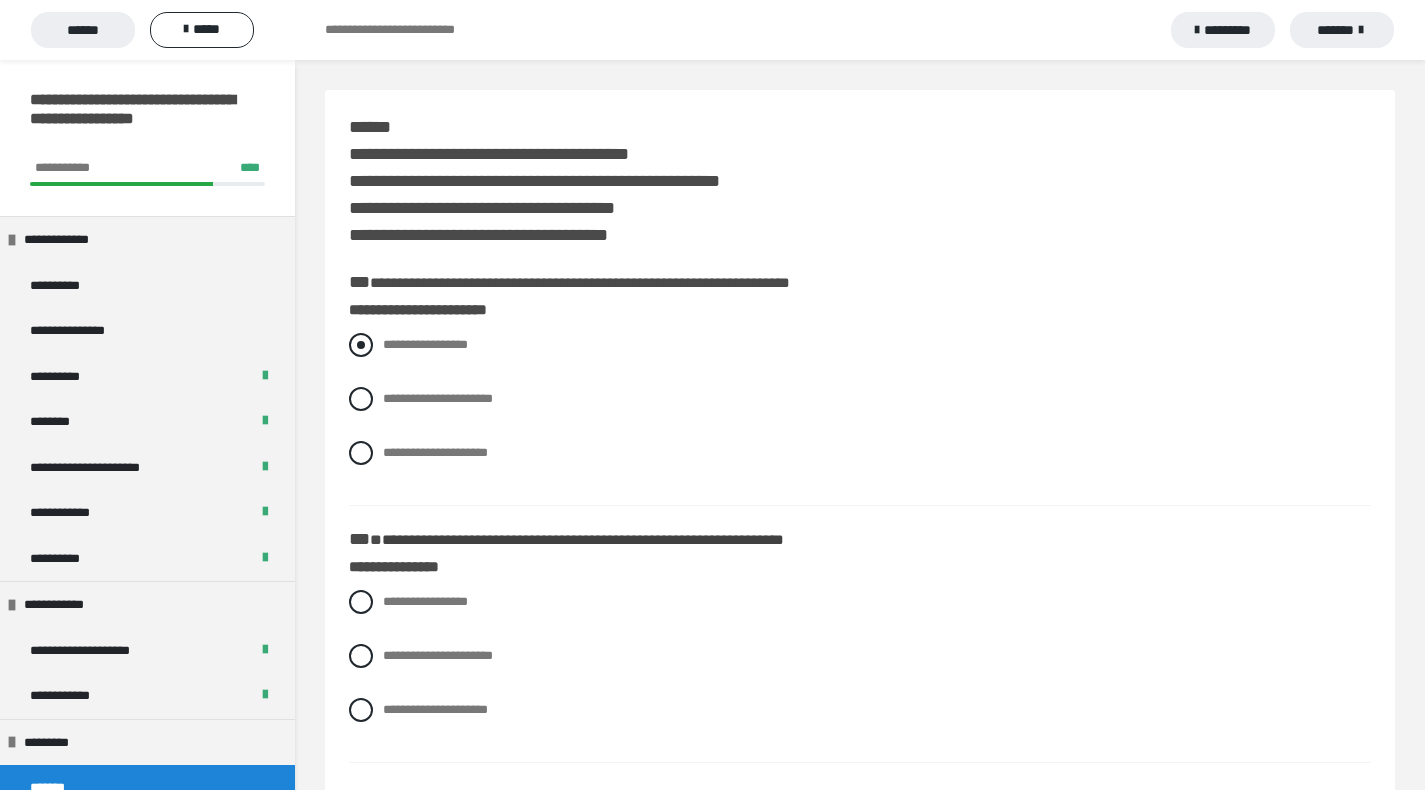 click at bounding box center (361, 345) 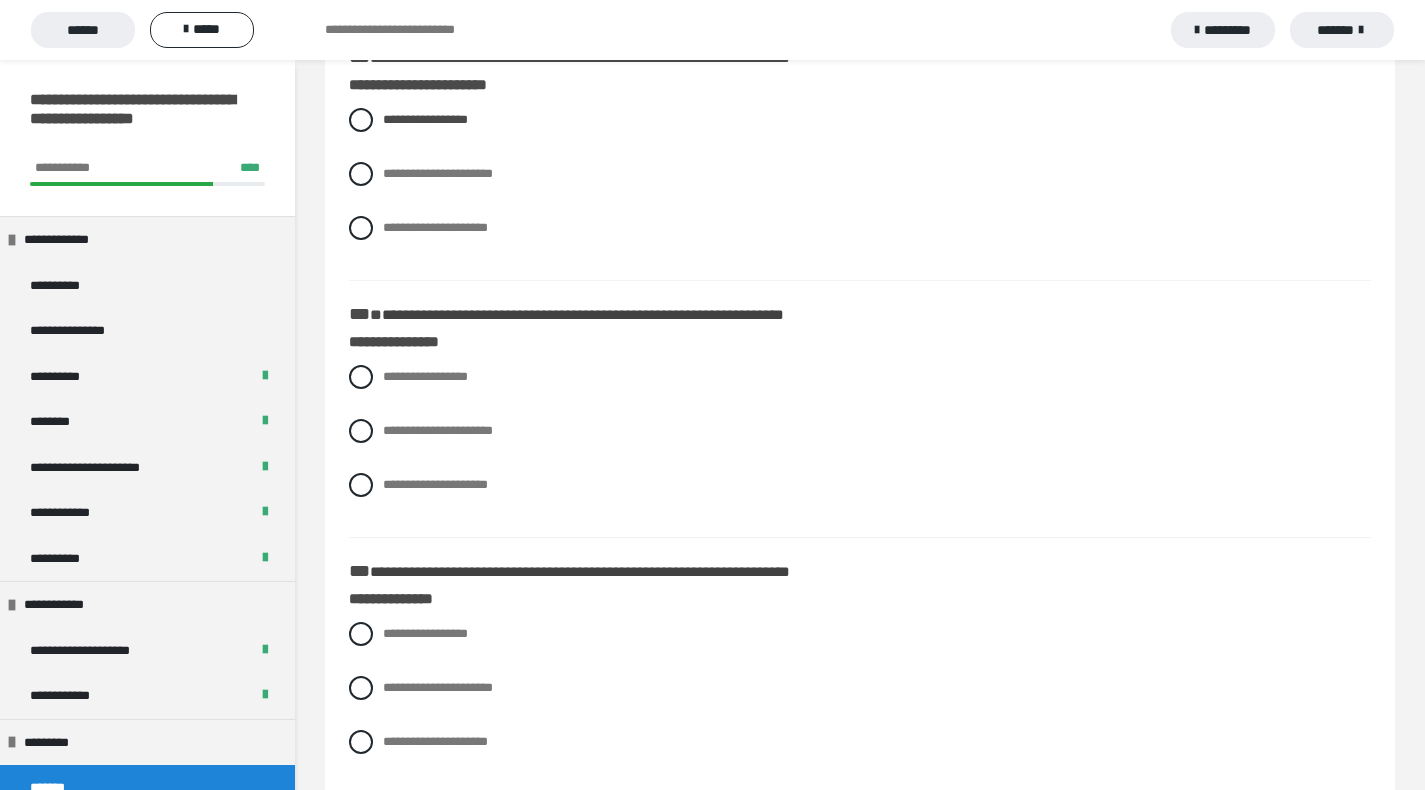 scroll, scrollTop: 227, scrollLeft: 0, axis: vertical 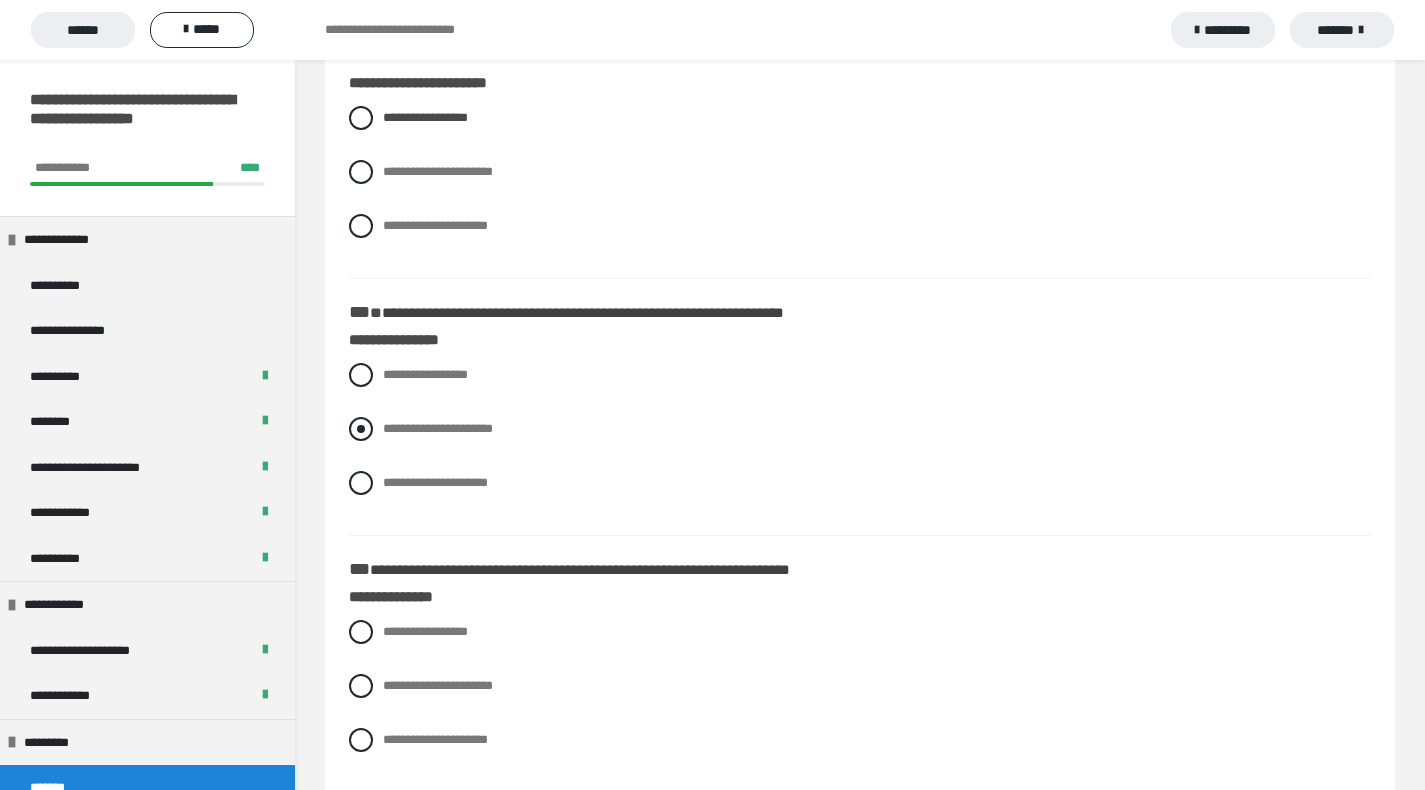 click at bounding box center (361, 429) 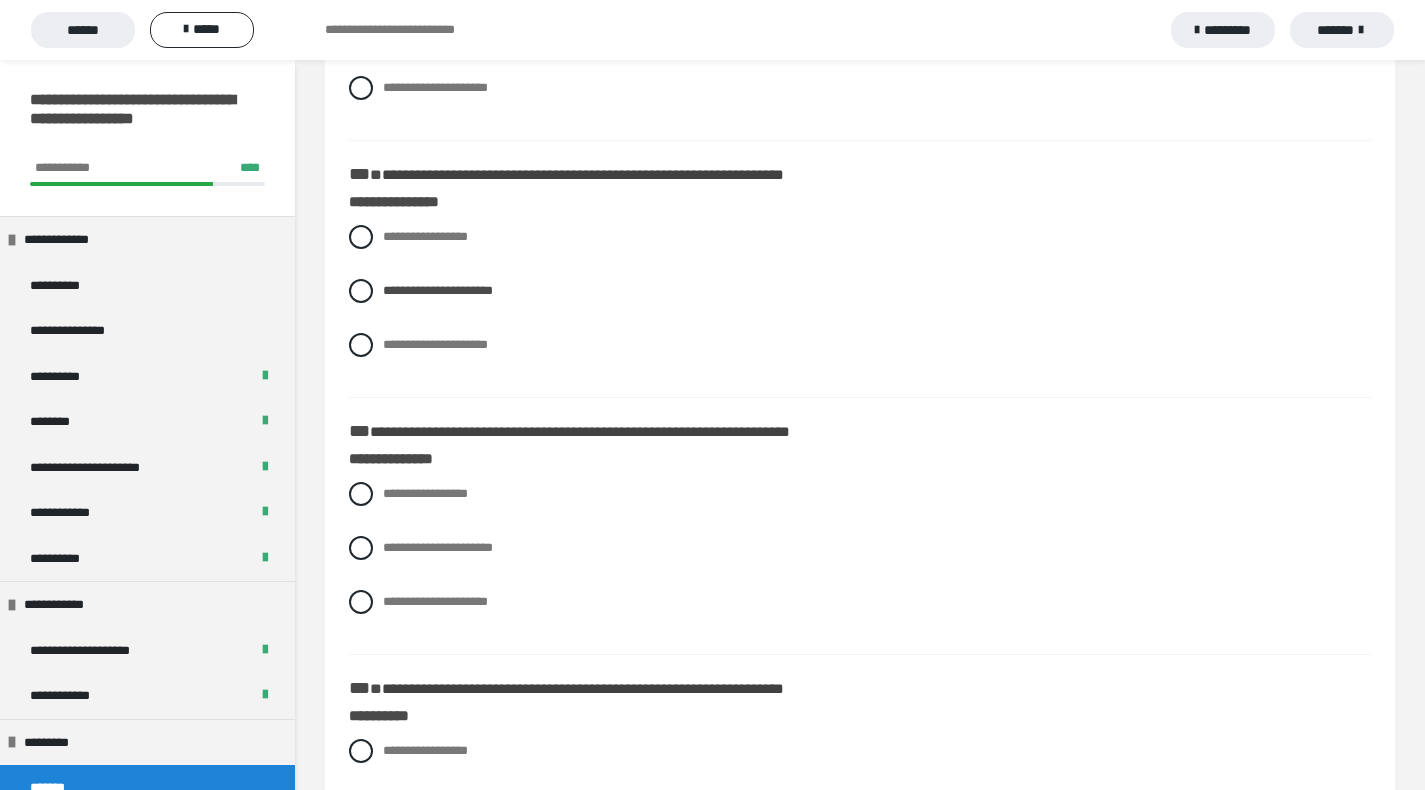scroll, scrollTop: 382, scrollLeft: 0, axis: vertical 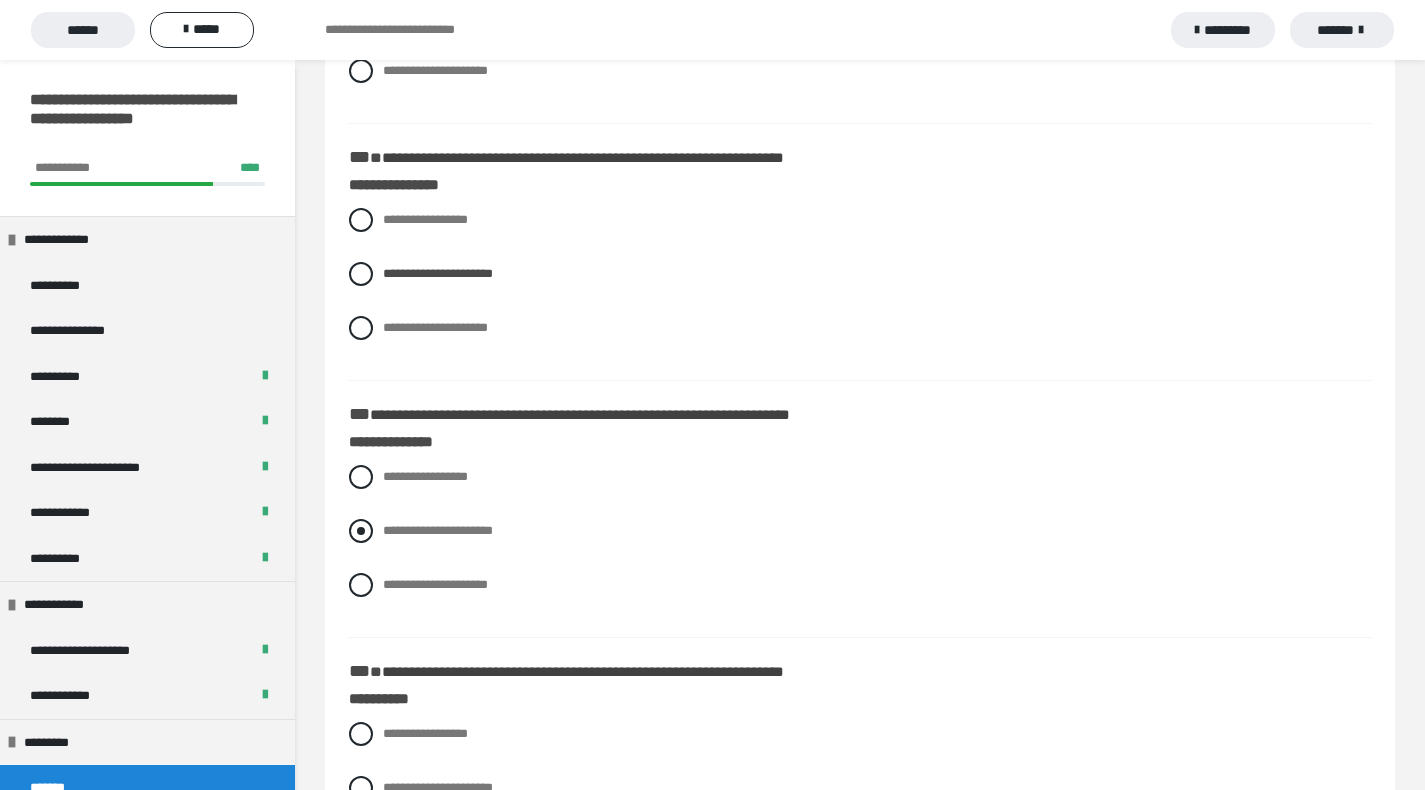 click at bounding box center [361, 531] 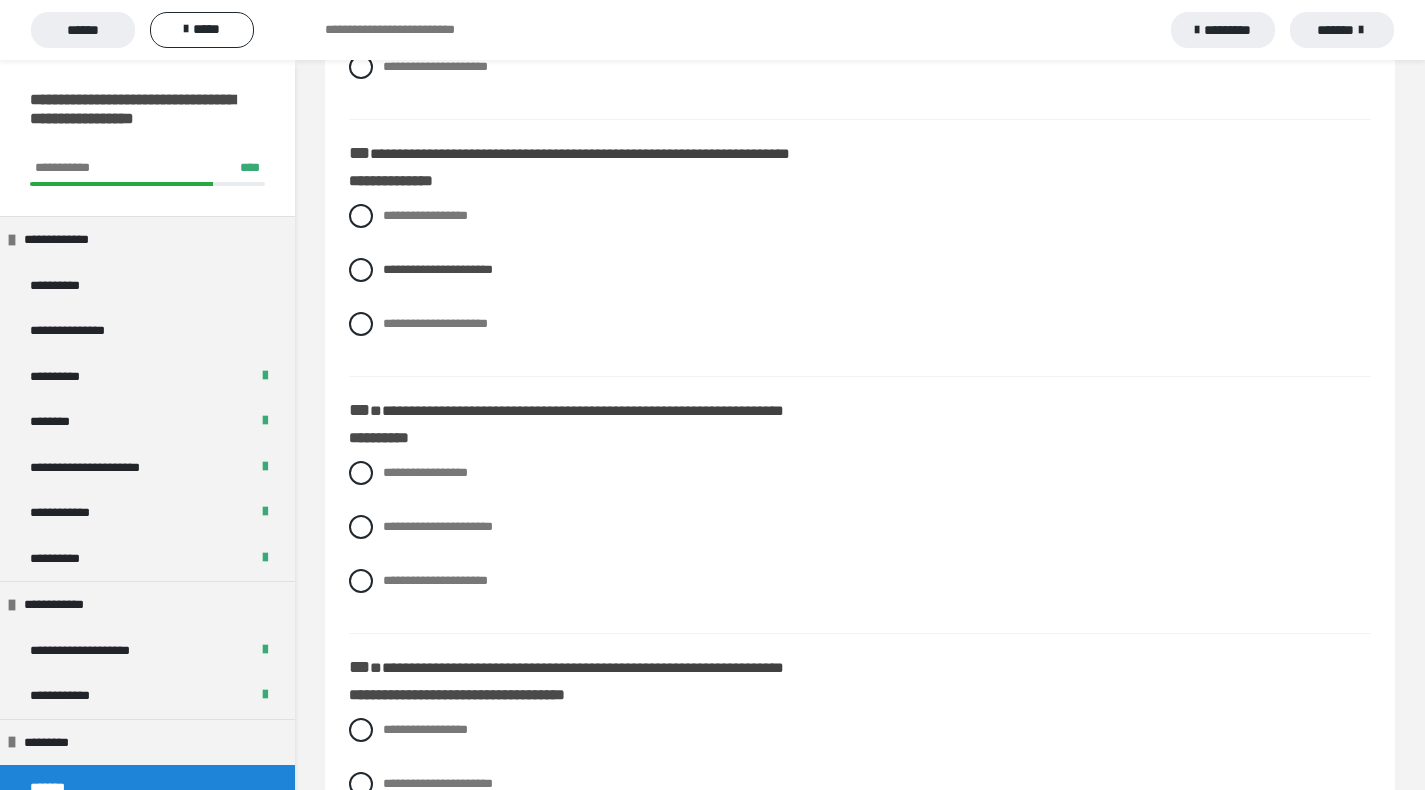 scroll, scrollTop: 644, scrollLeft: 0, axis: vertical 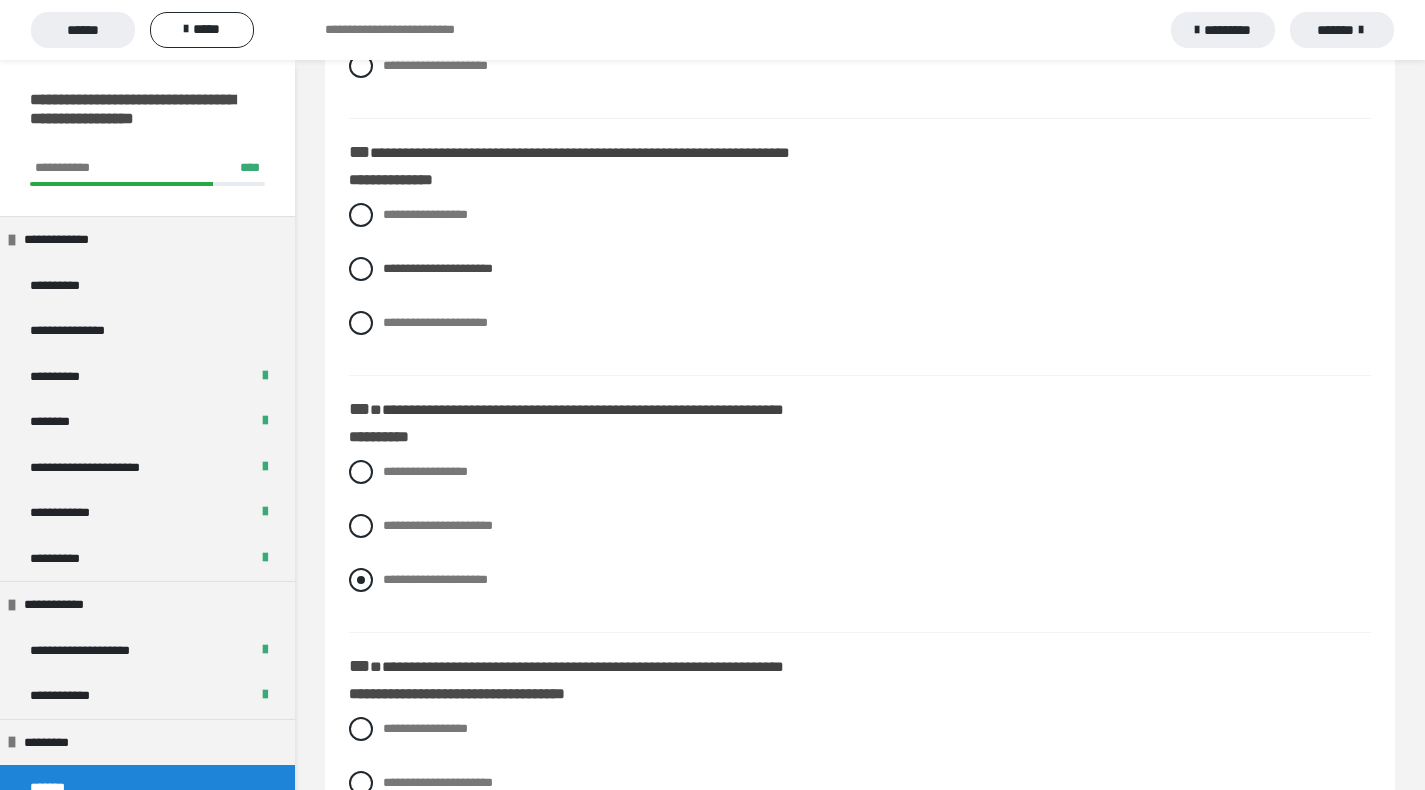 click at bounding box center (361, 580) 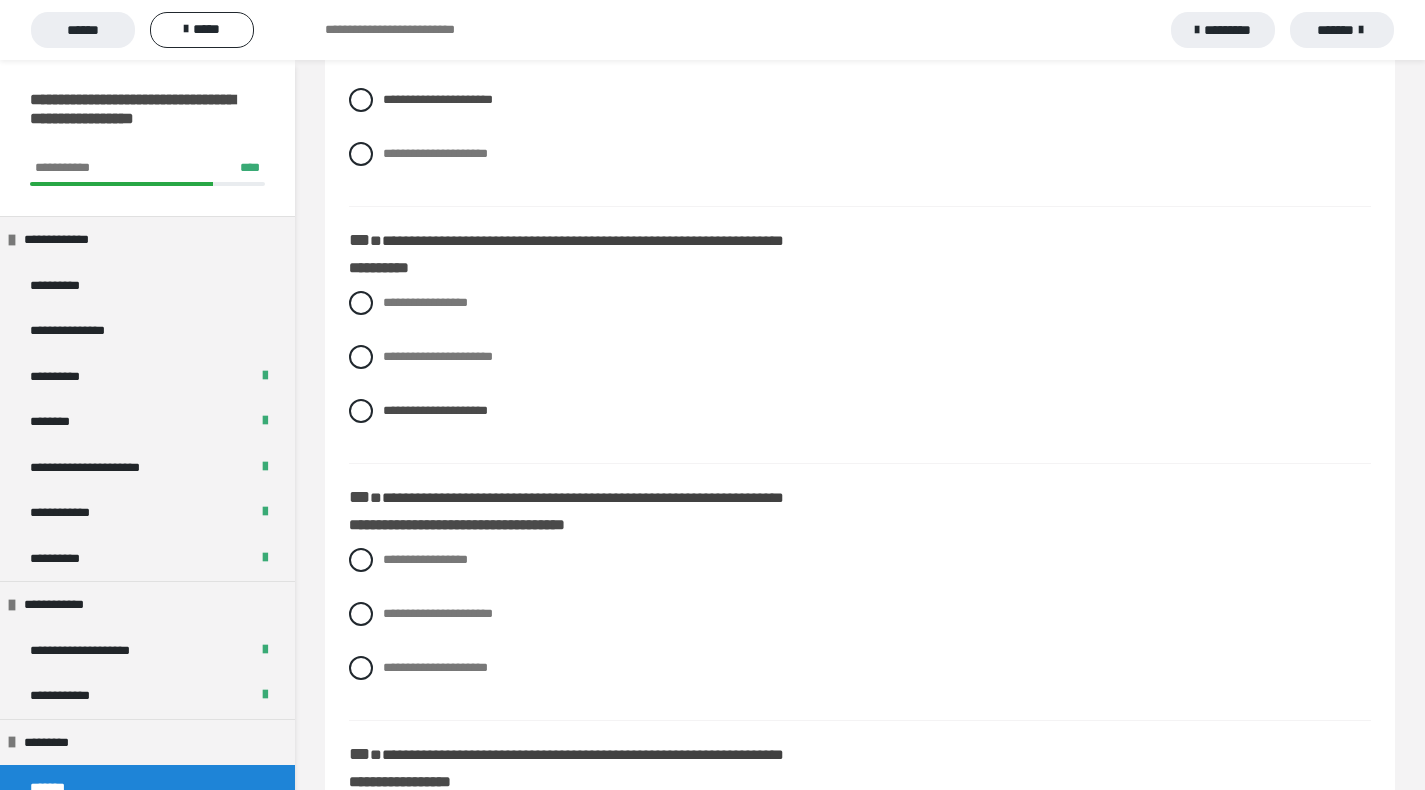 scroll, scrollTop: 842, scrollLeft: 0, axis: vertical 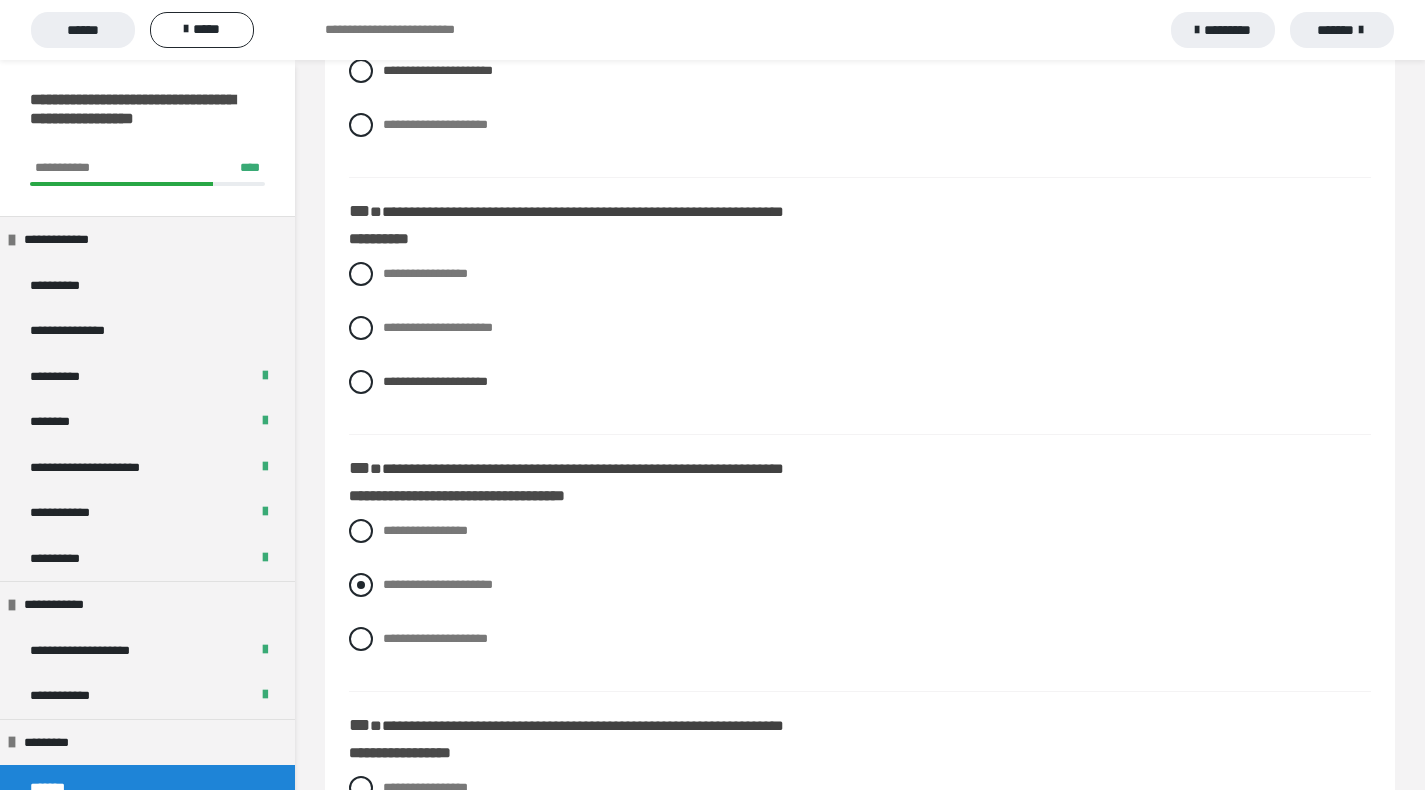 click at bounding box center (361, 585) 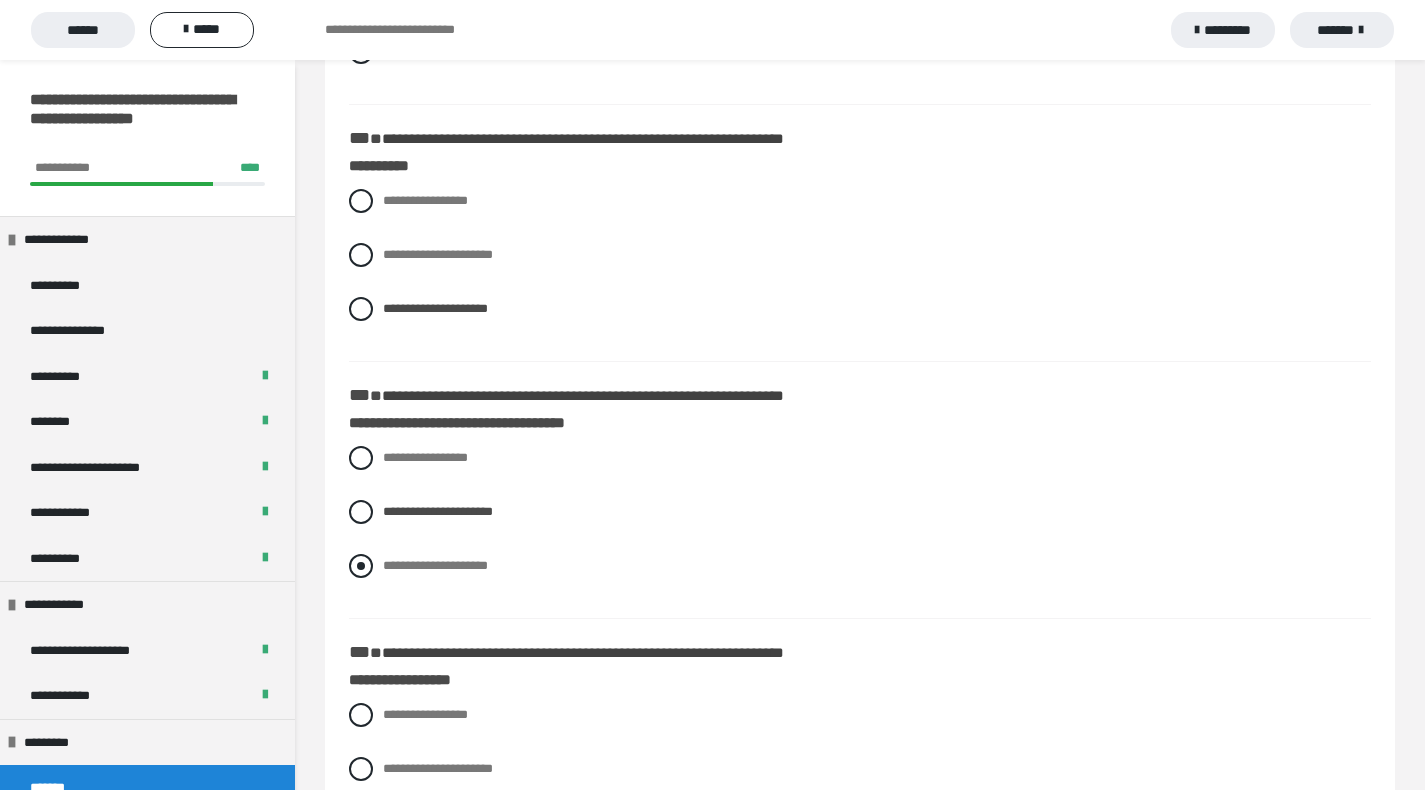 scroll, scrollTop: 1133, scrollLeft: 0, axis: vertical 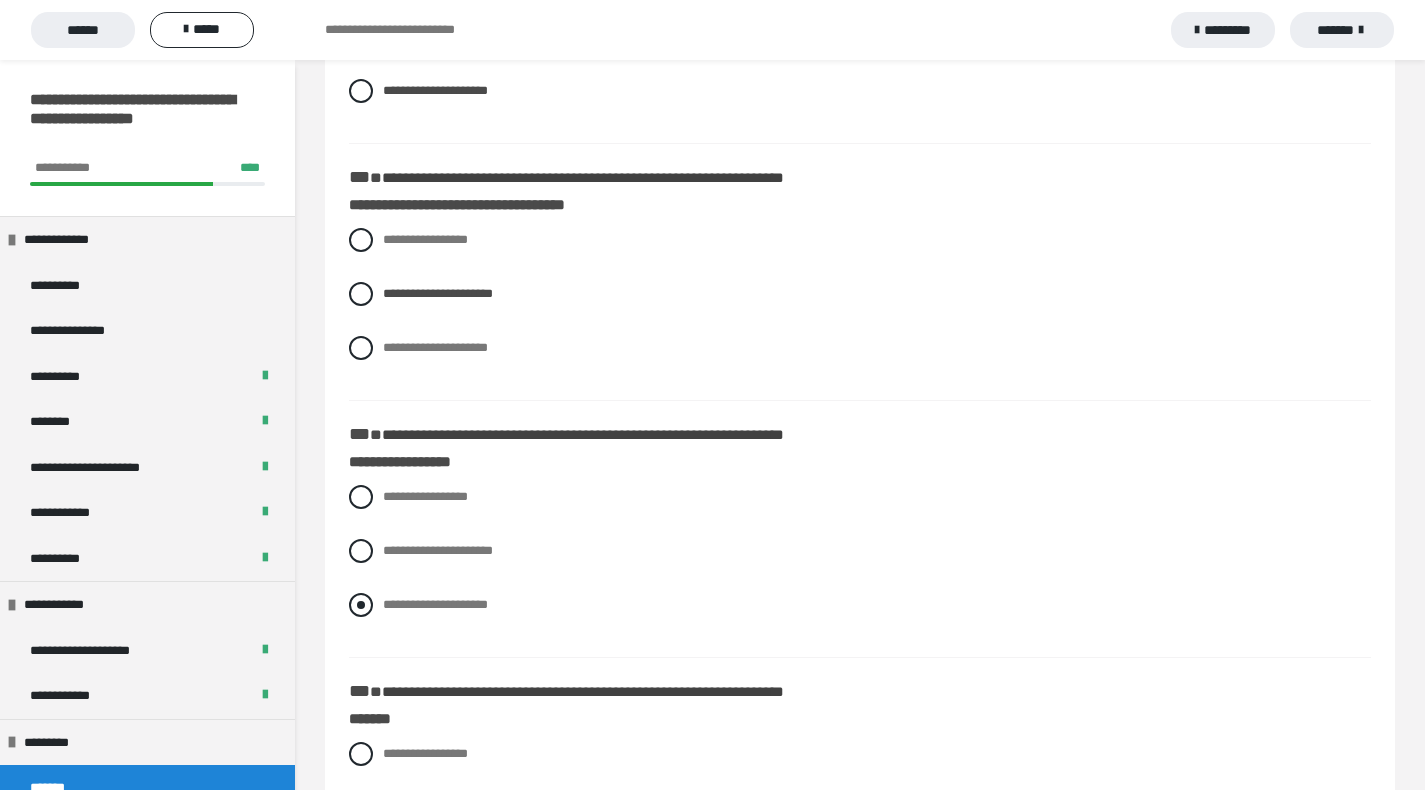 click at bounding box center (361, 605) 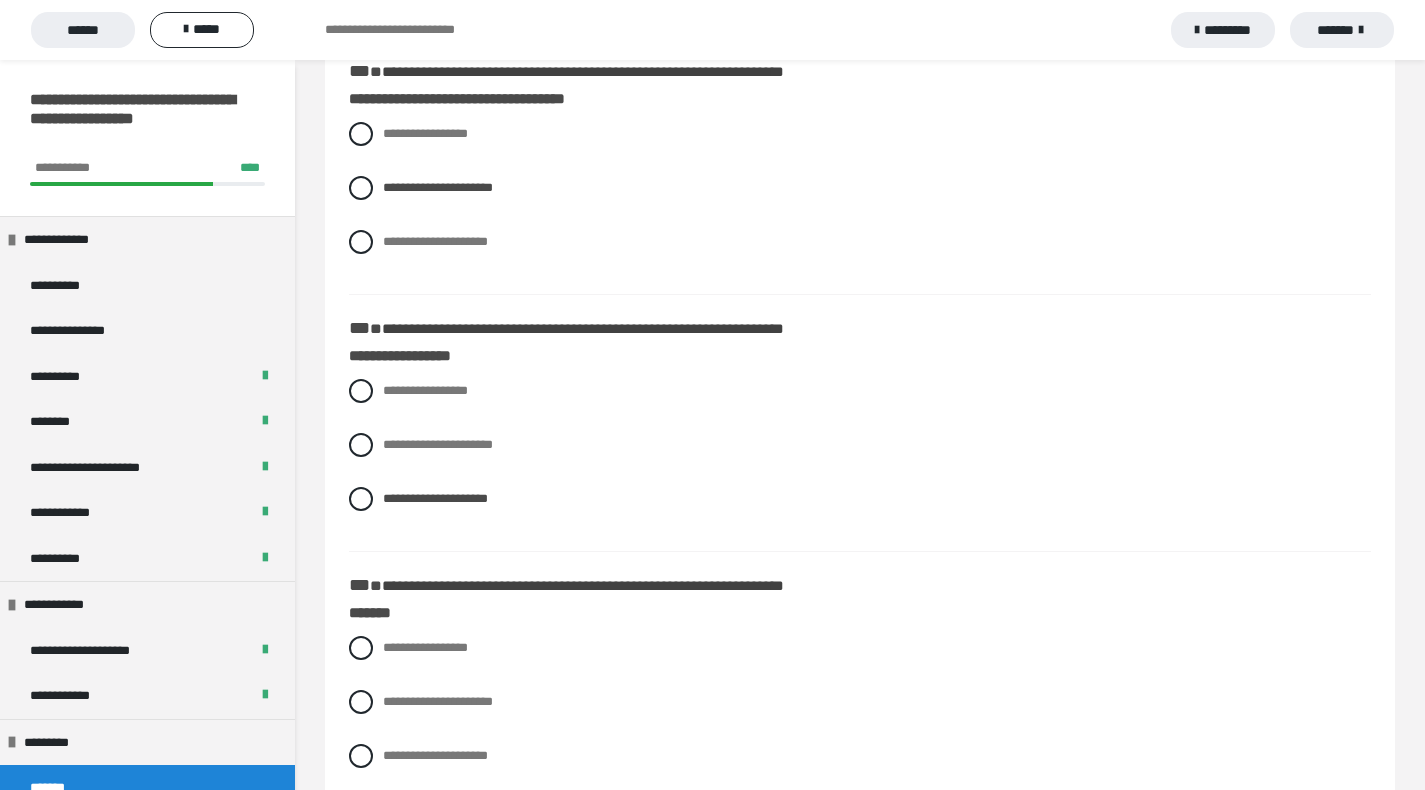 scroll, scrollTop: 1376, scrollLeft: 0, axis: vertical 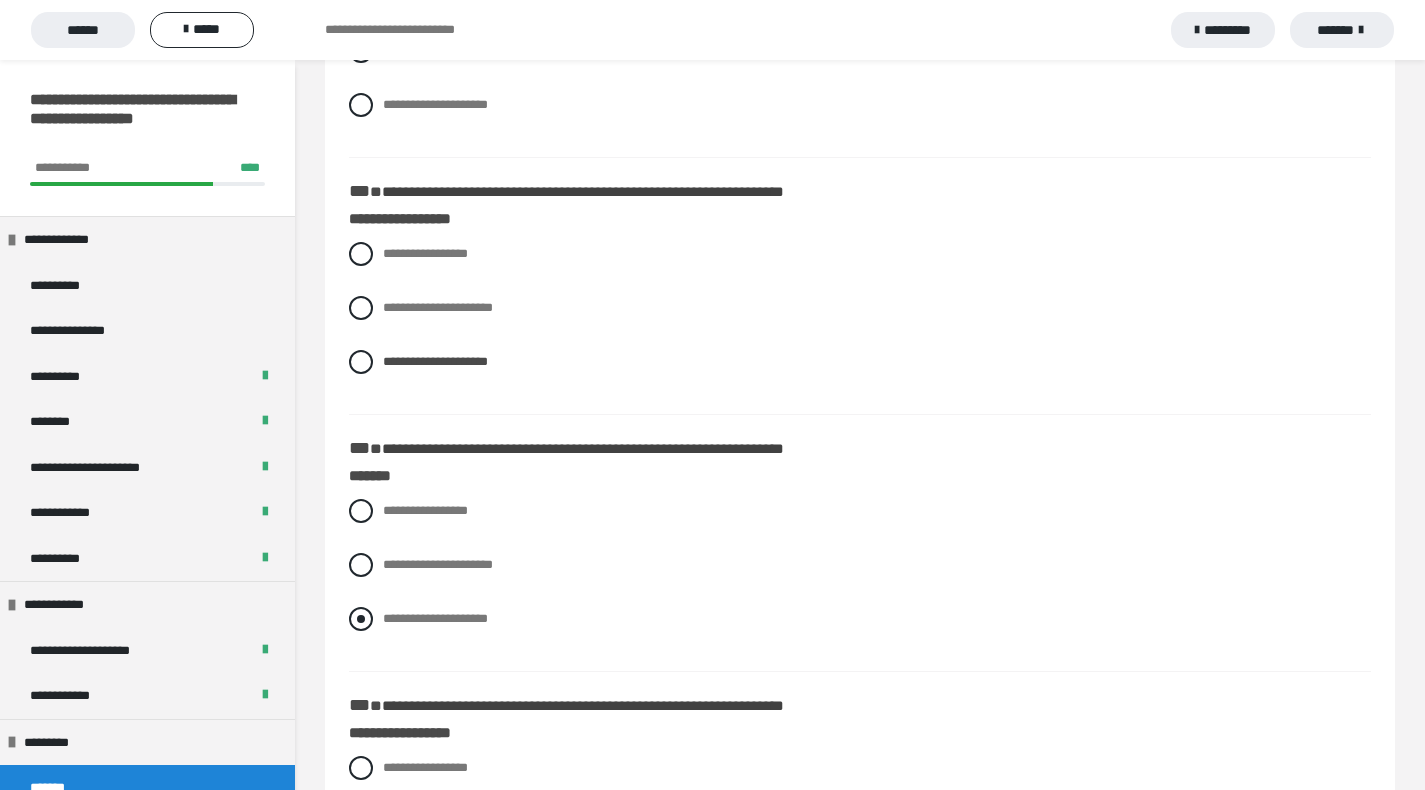 click at bounding box center [361, 619] 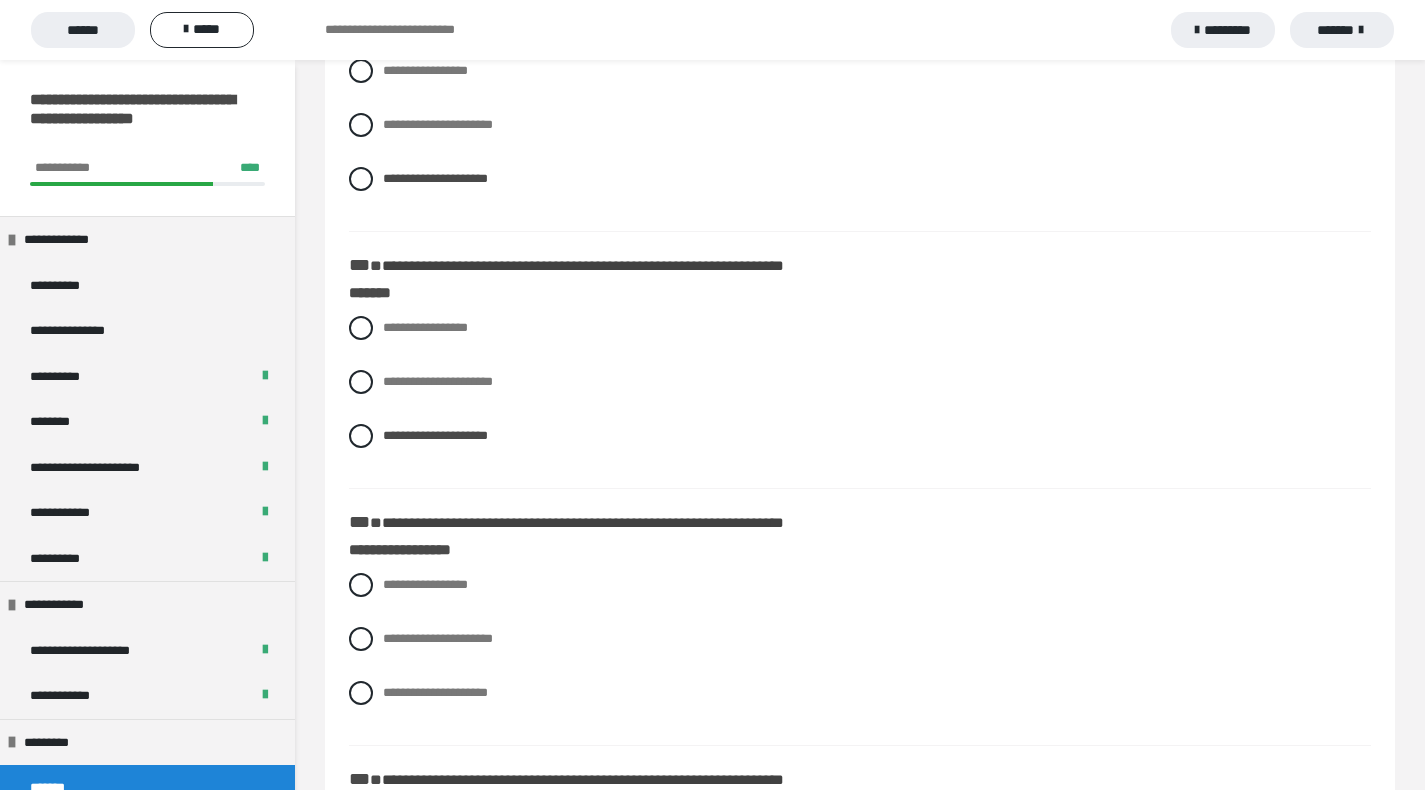 scroll, scrollTop: 1673, scrollLeft: 0, axis: vertical 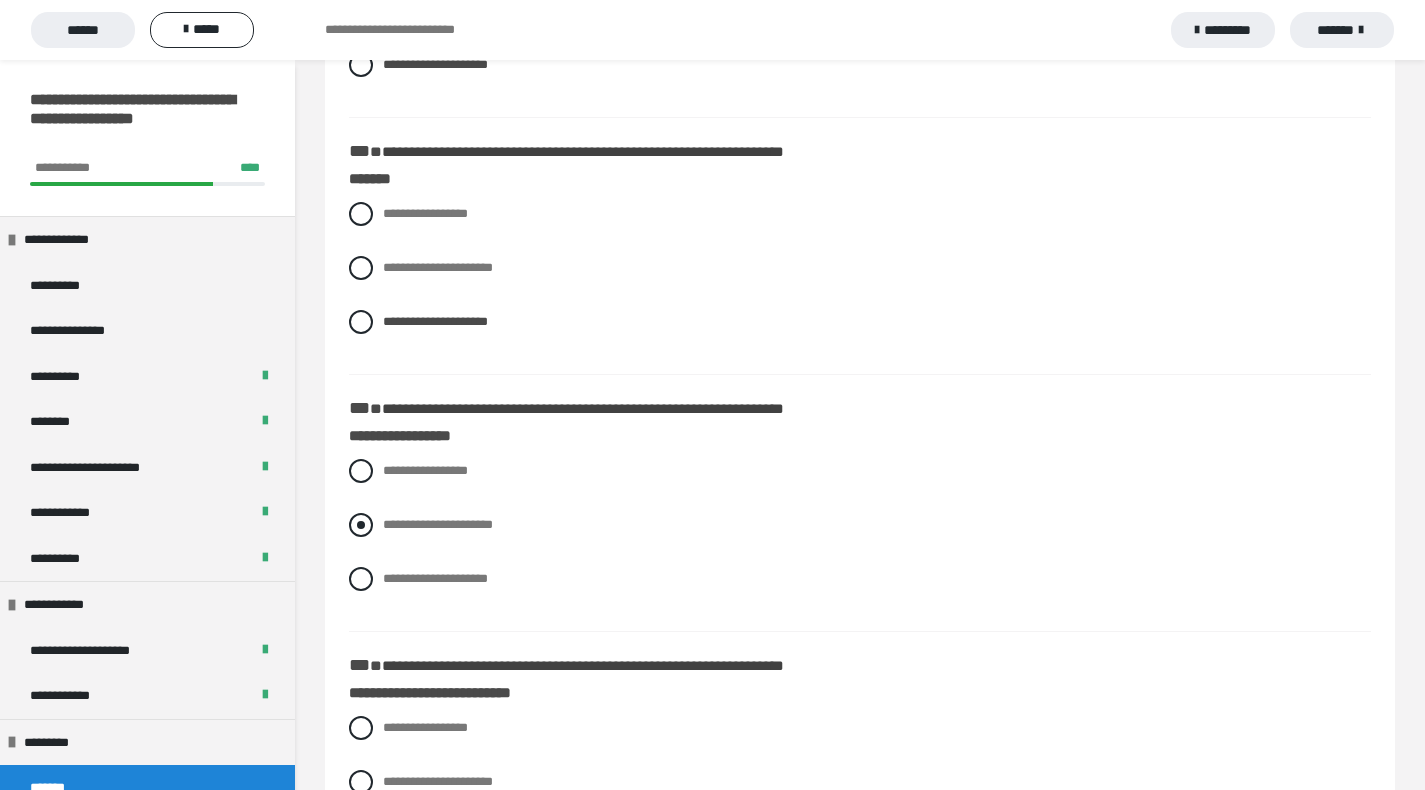 click at bounding box center (361, 525) 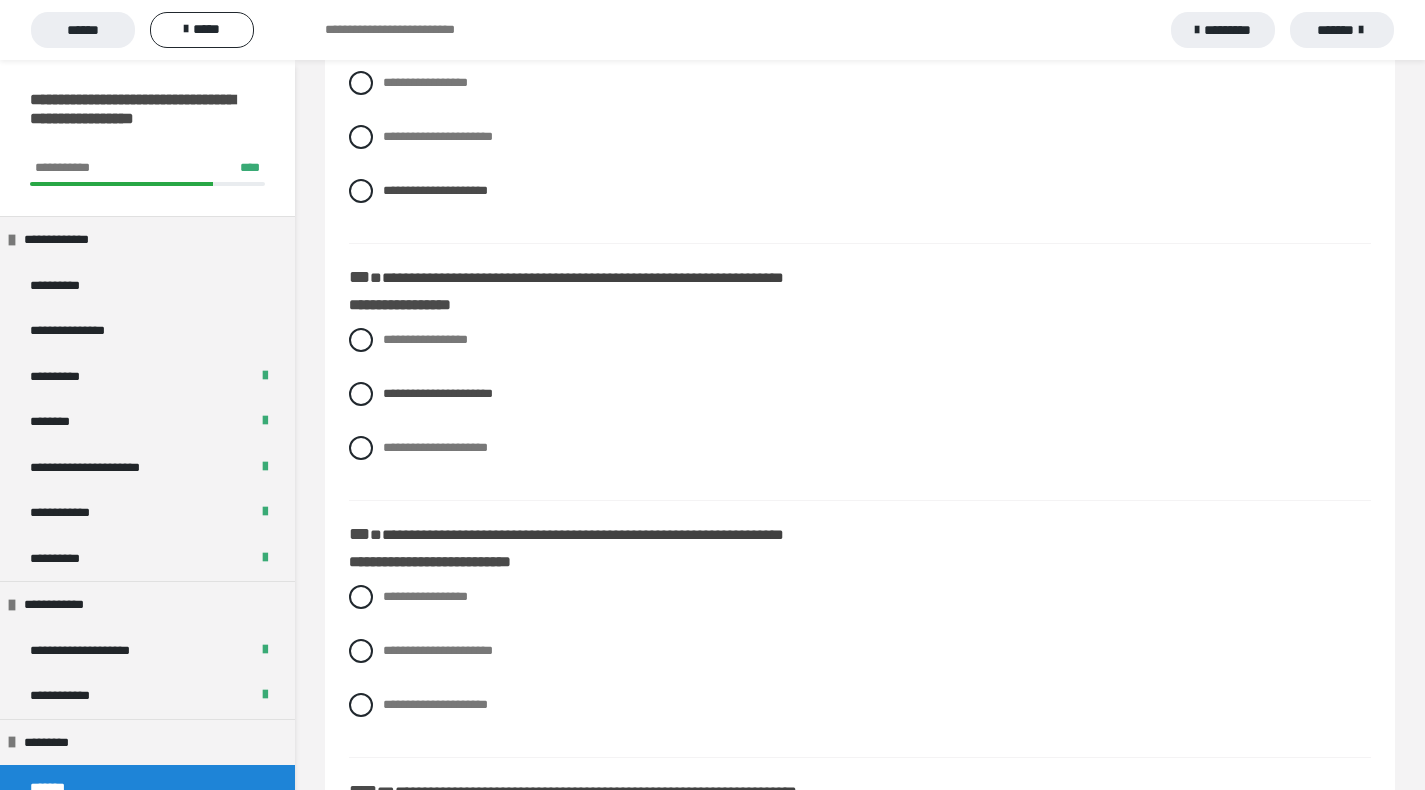 scroll, scrollTop: 1816, scrollLeft: 0, axis: vertical 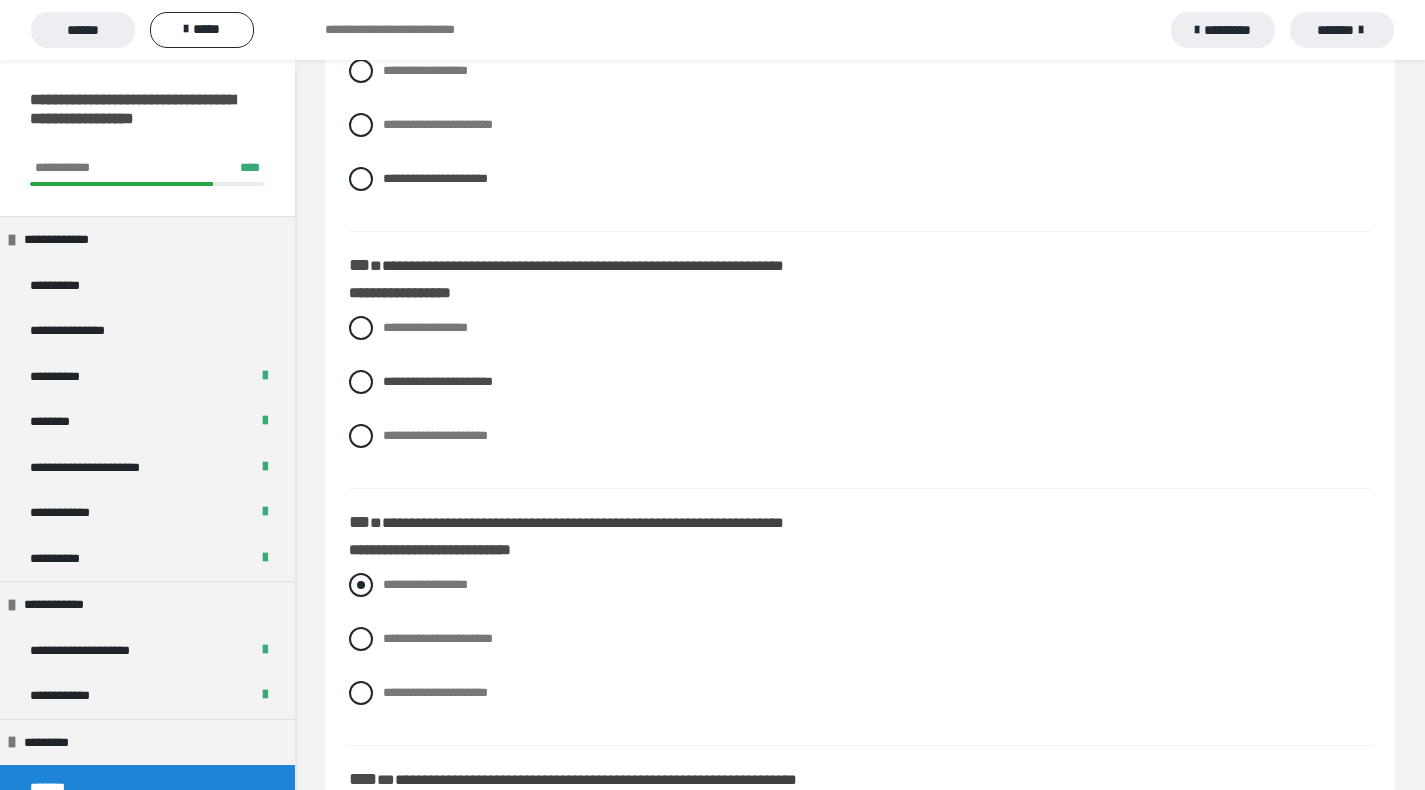 click at bounding box center (361, 585) 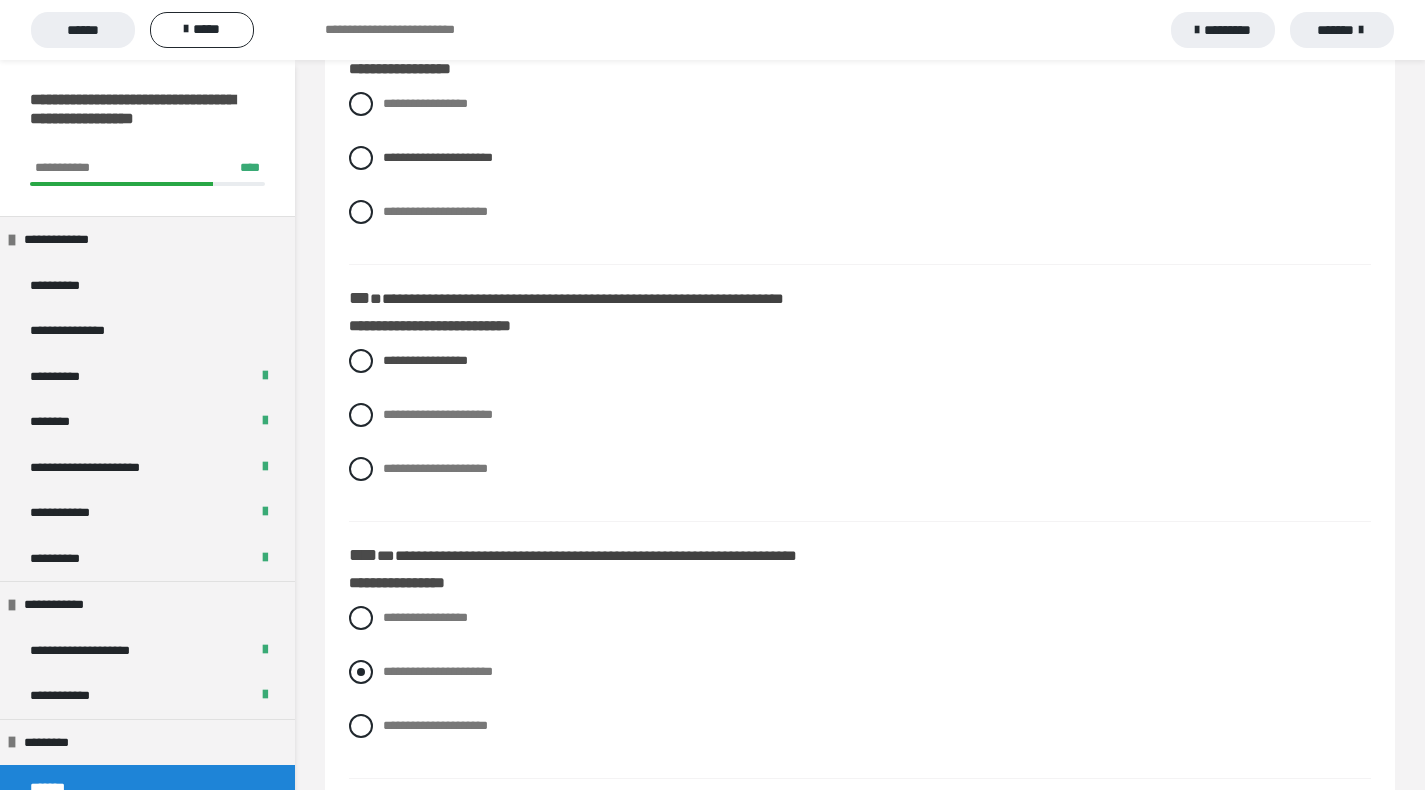 scroll, scrollTop: 2059, scrollLeft: 0, axis: vertical 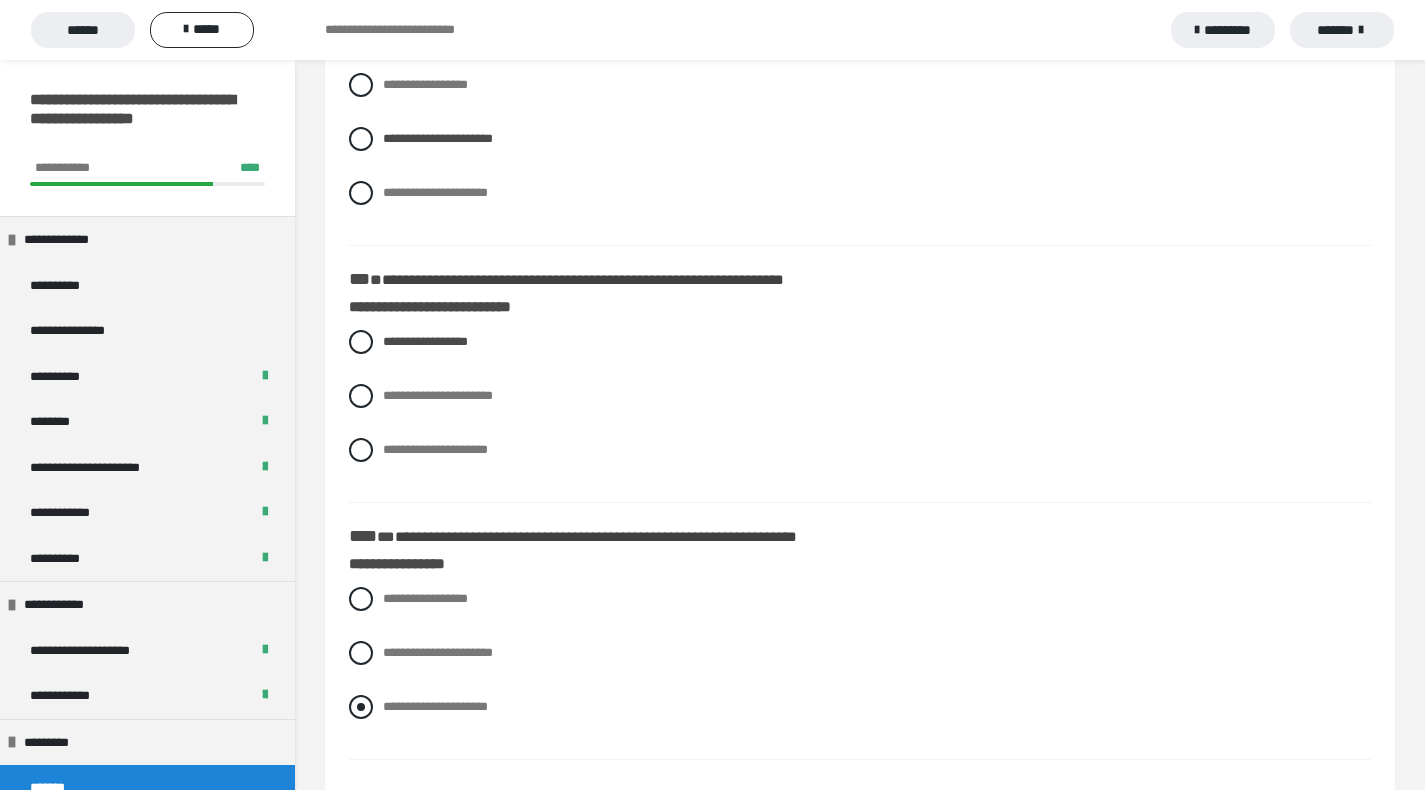 click at bounding box center (361, 707) 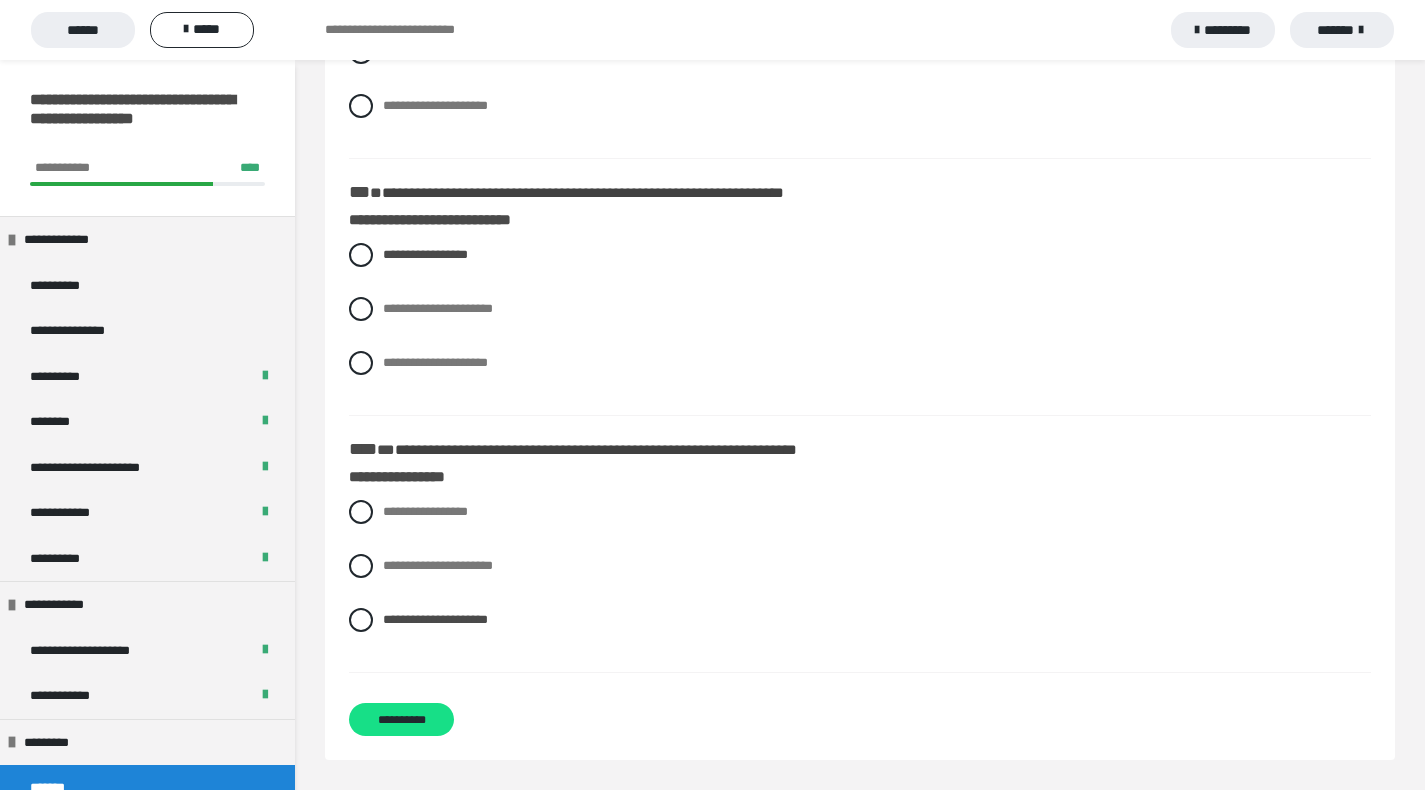 scroll, scrollTop: 2148, scrollLeft: 0, axis: vertical 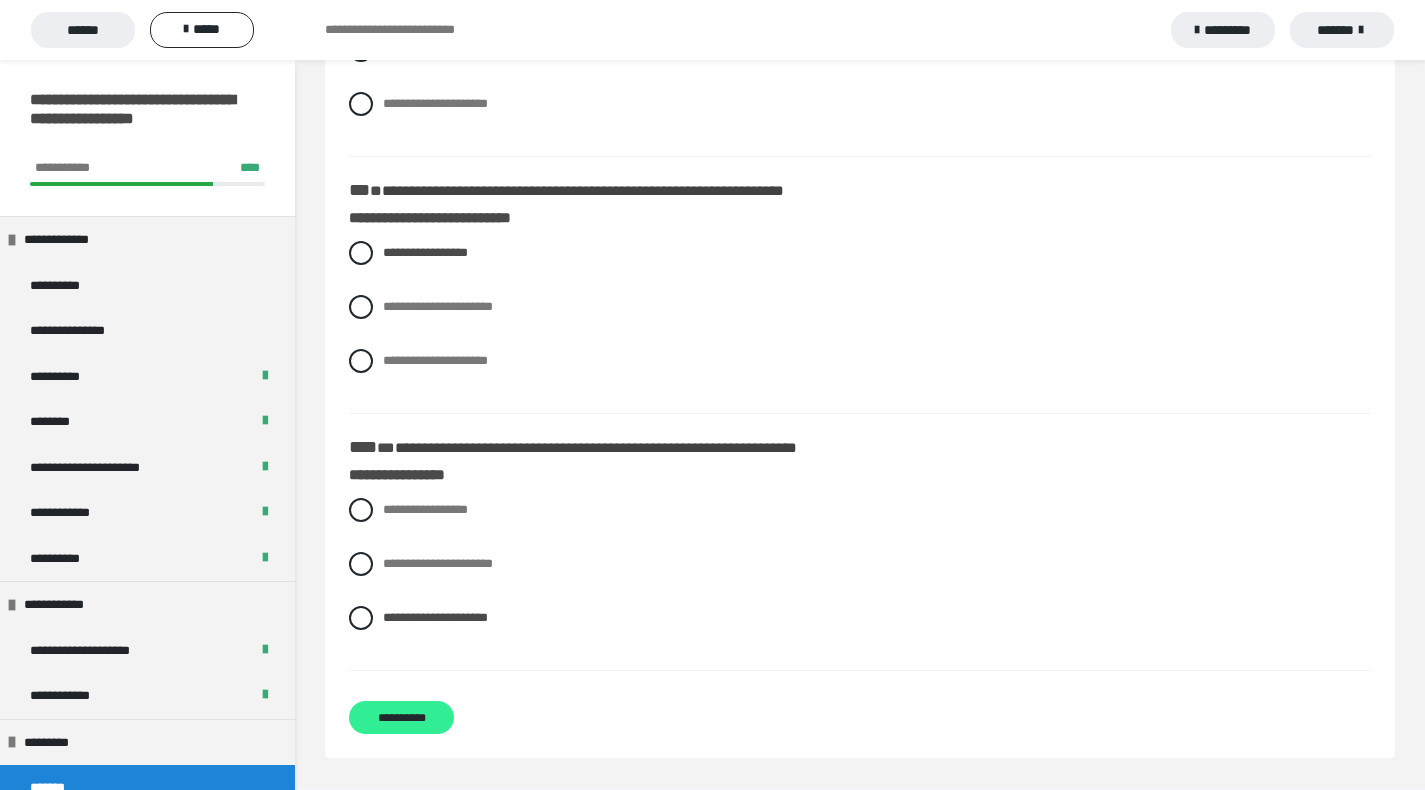 click on "**********" at bounding box center [401, 717] 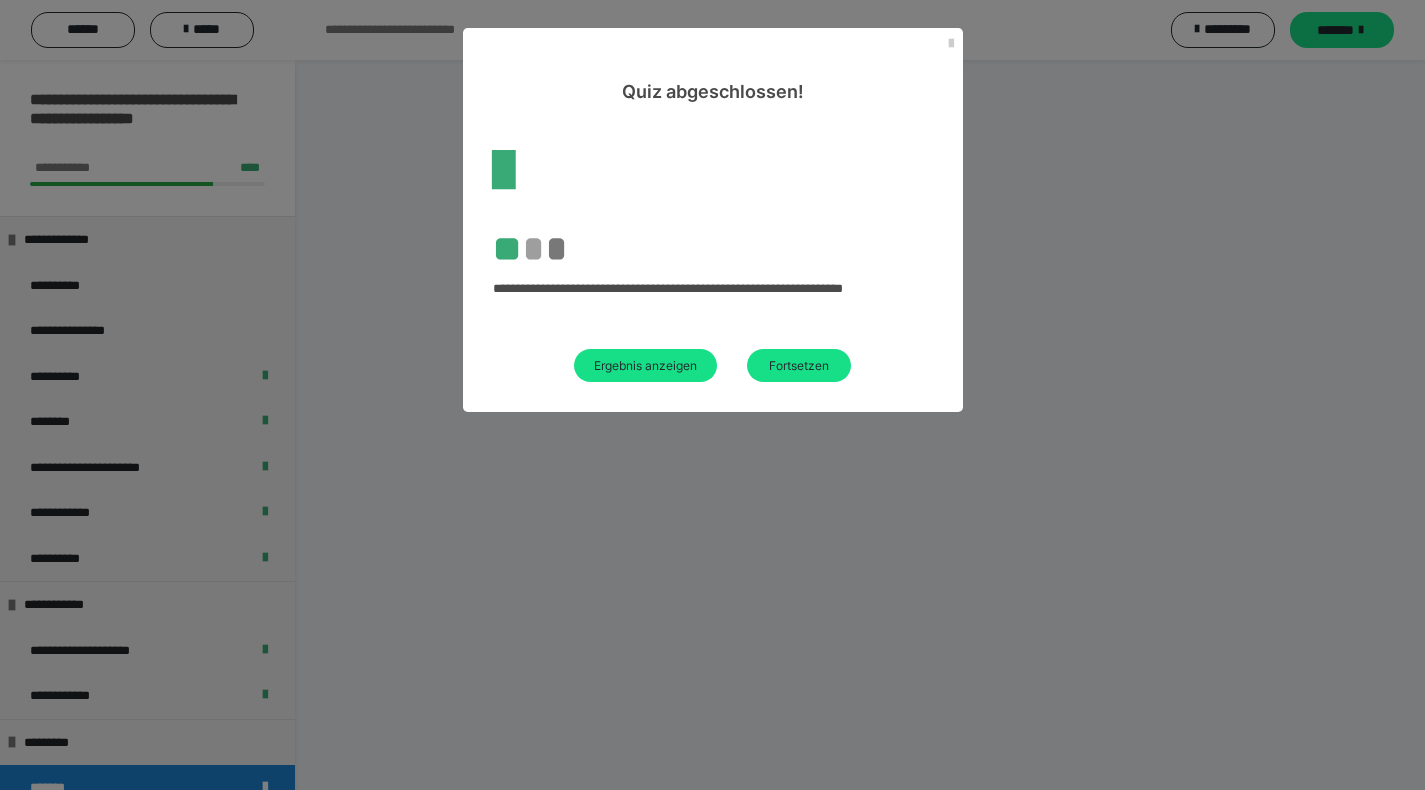scroll, scrollTop: 60, scrollLeft: 0, axis: vertical 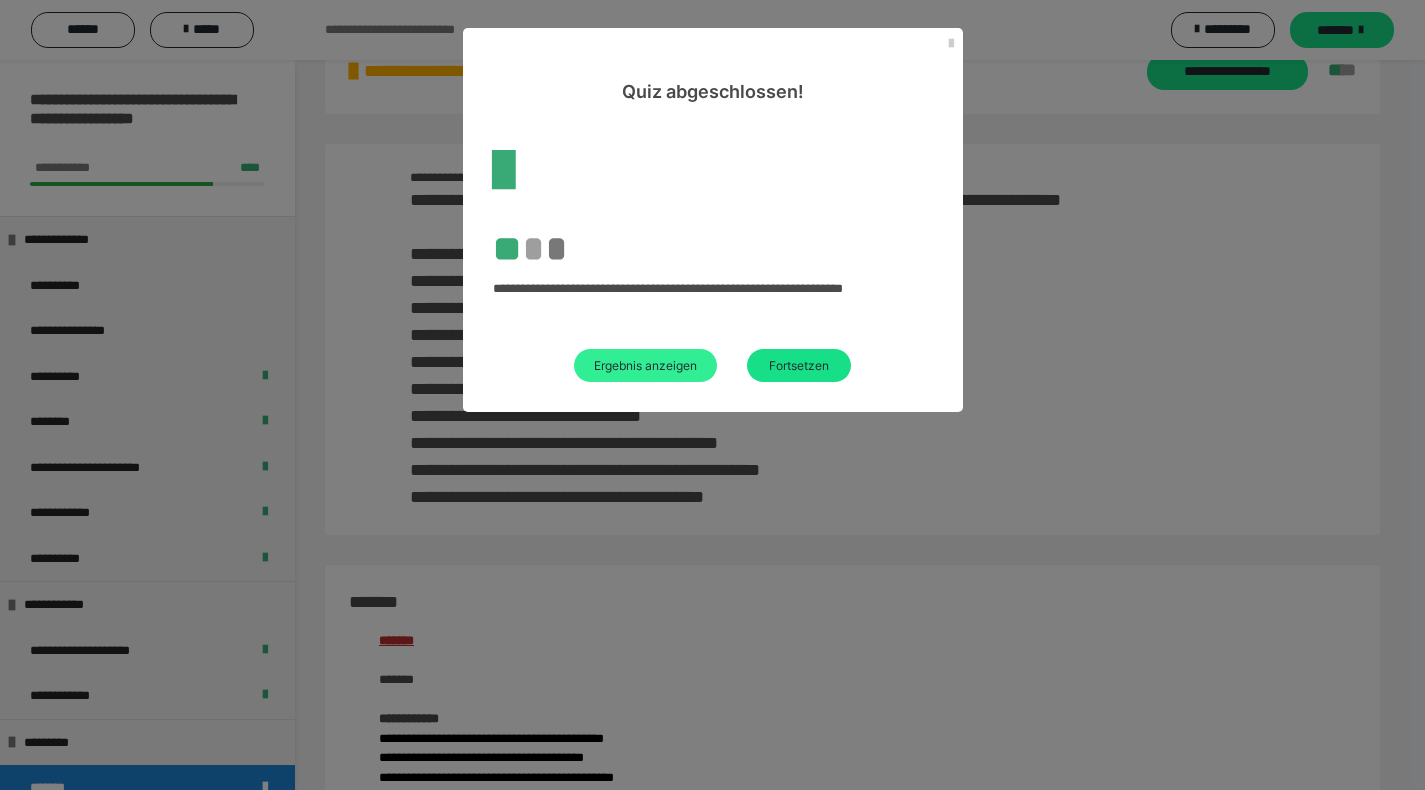 click on "Ergebnis anzeigen" at bounding box center [645, 365] 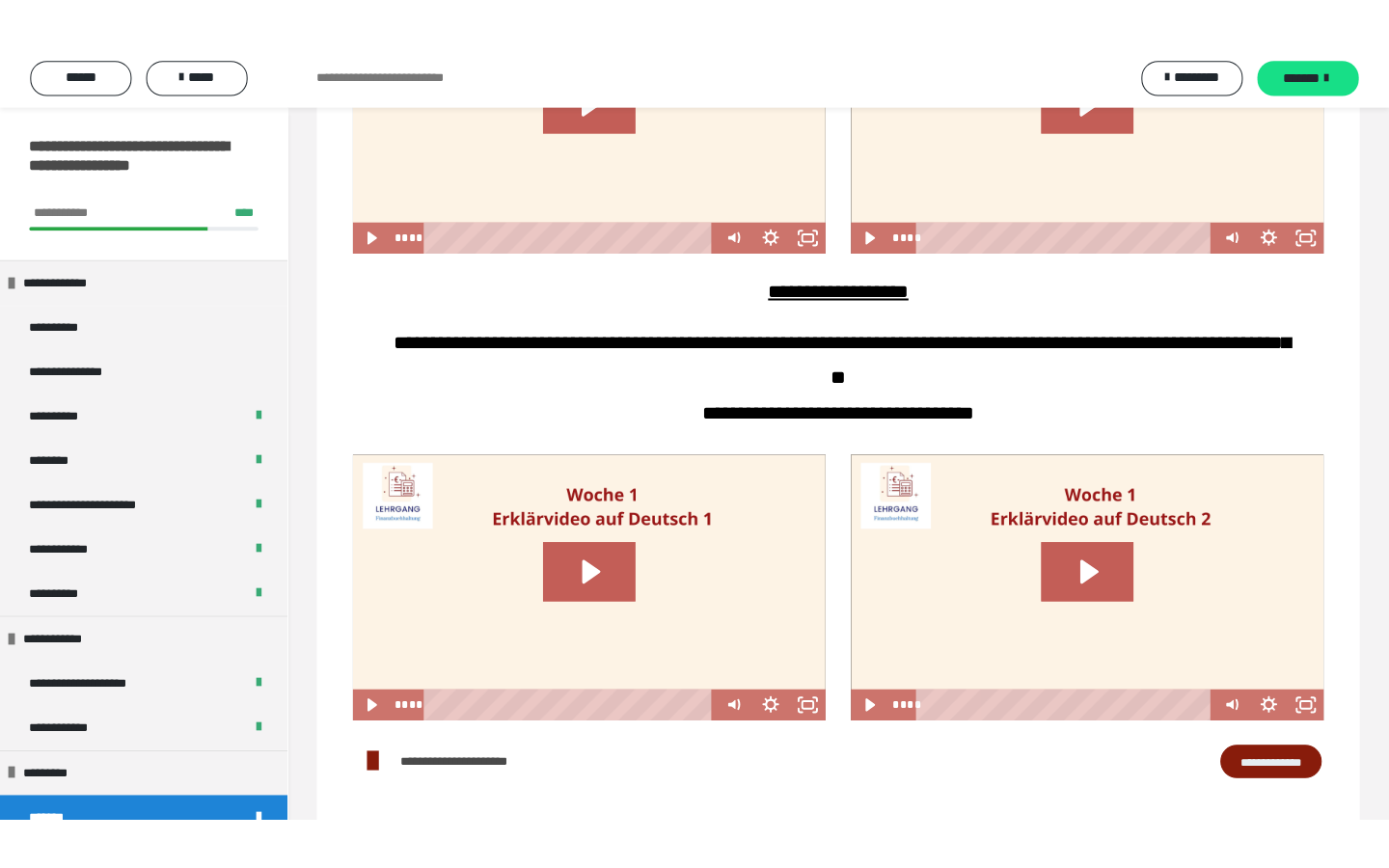 scroll, scrollTop: 3464, scrollLeft: 0, axis: vertical 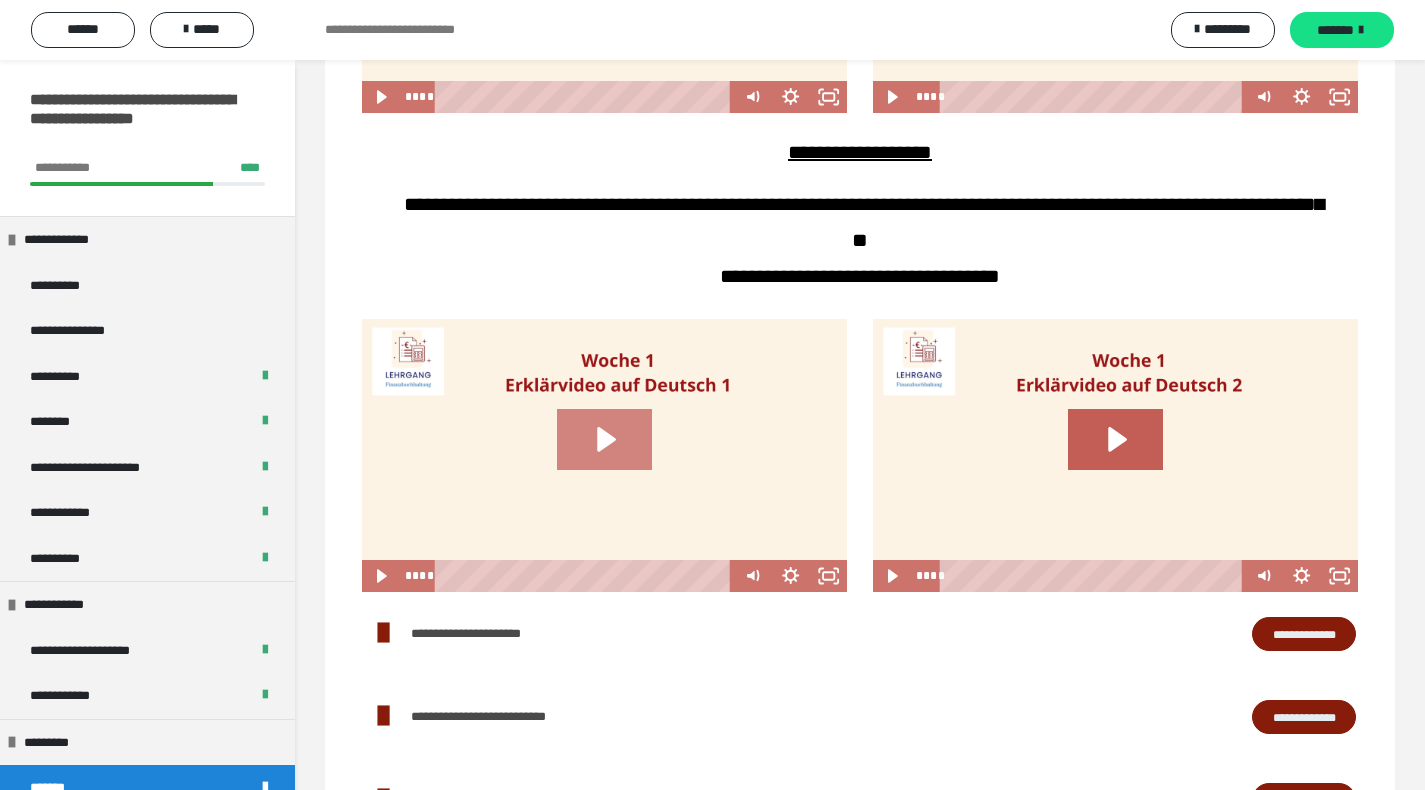 click 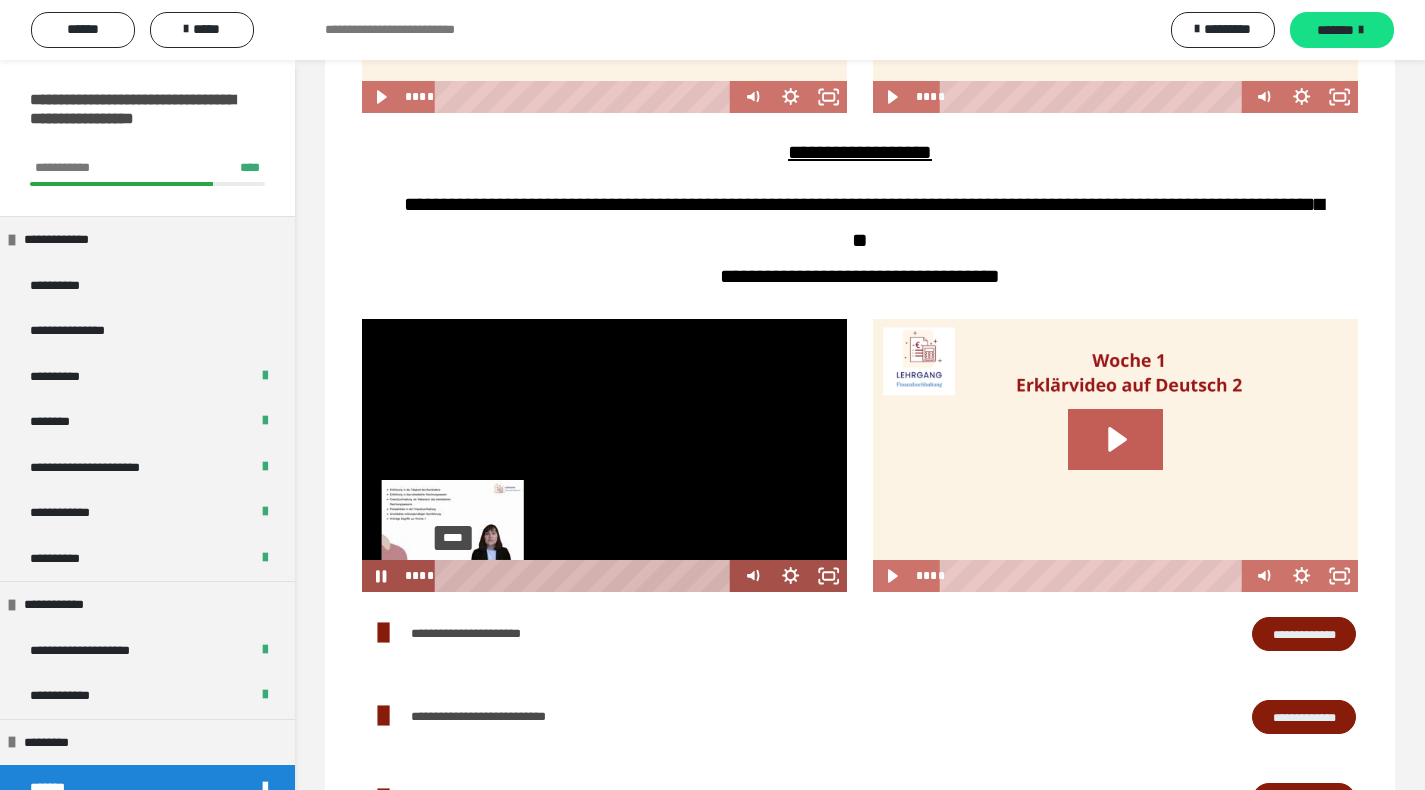 click on "****" at bounding box center [586, 576] 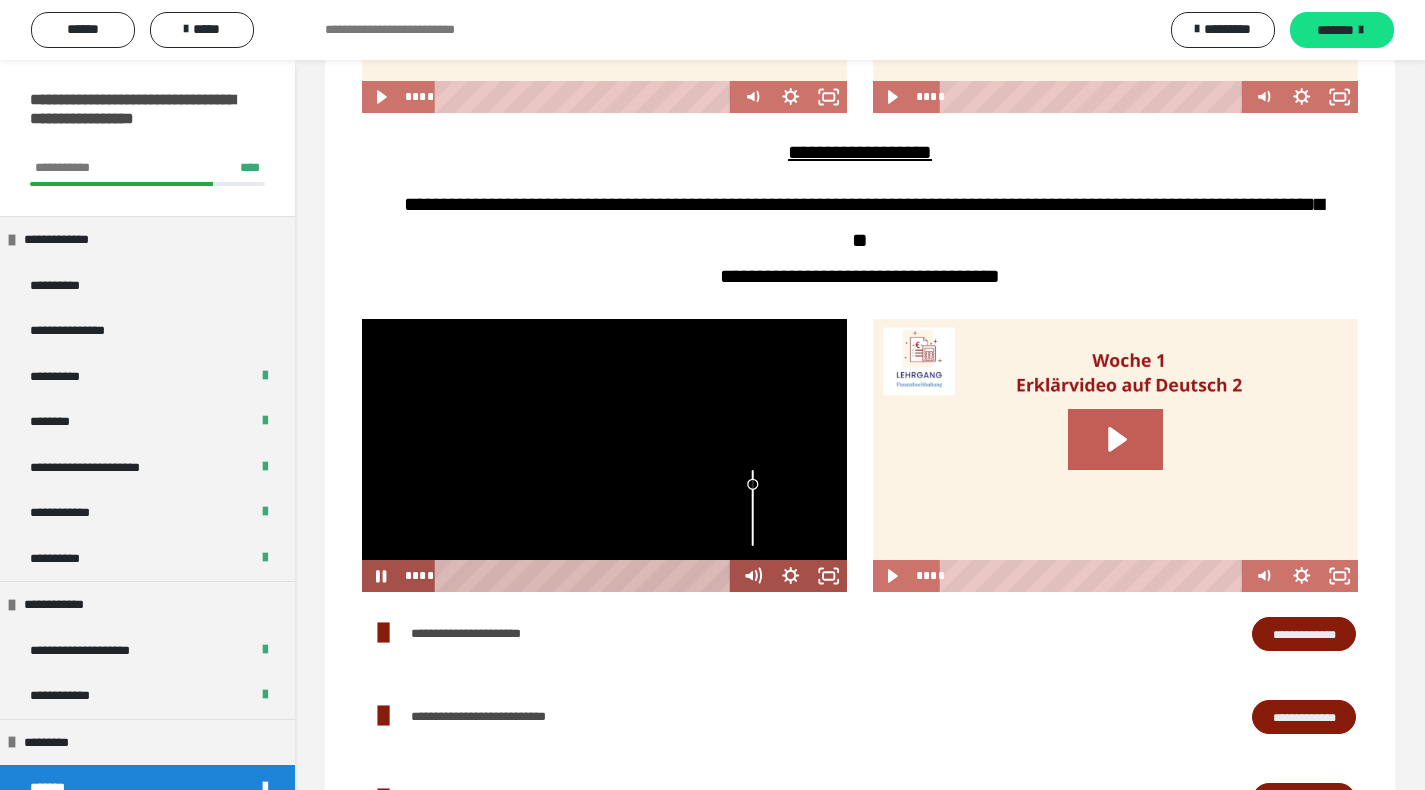 click at bounding box center (752, 508) 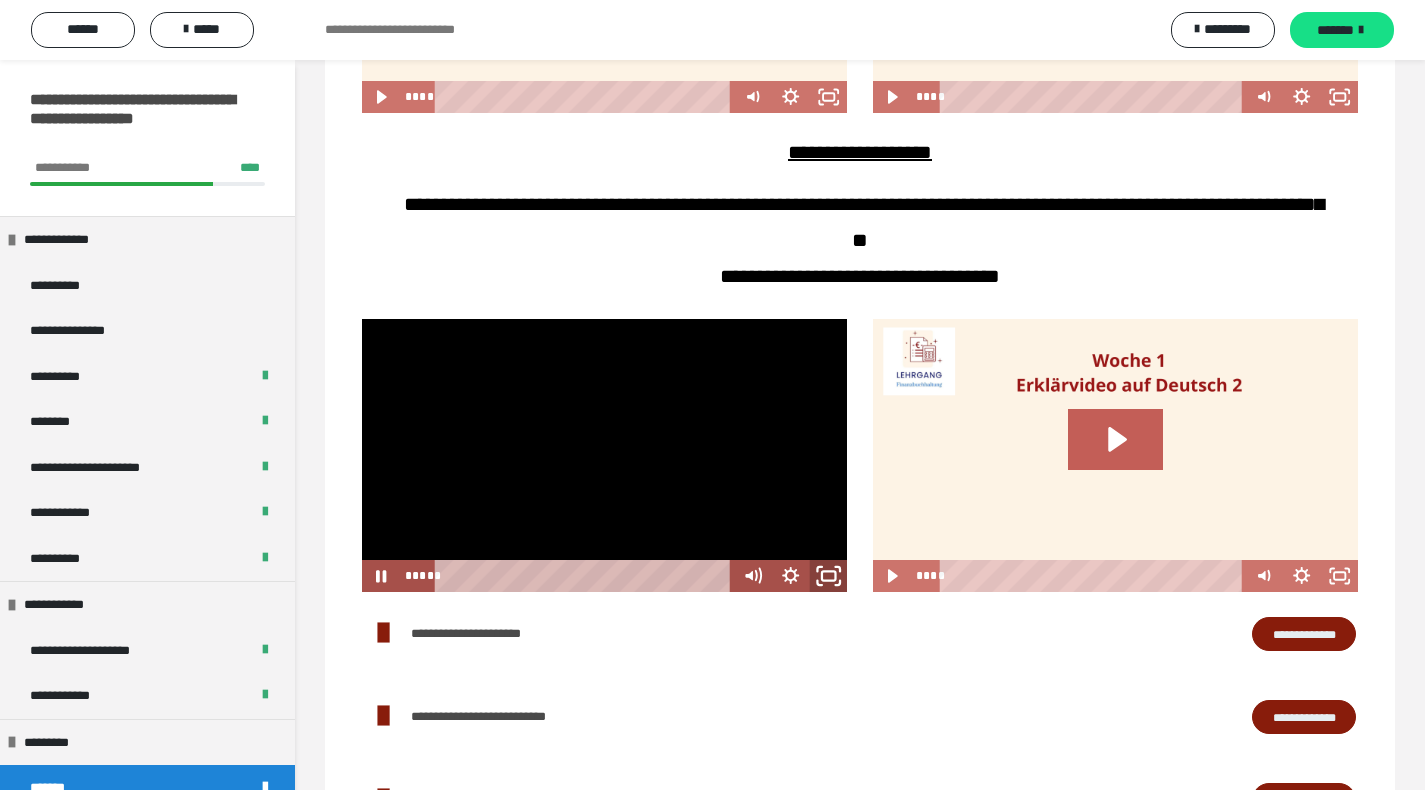 click 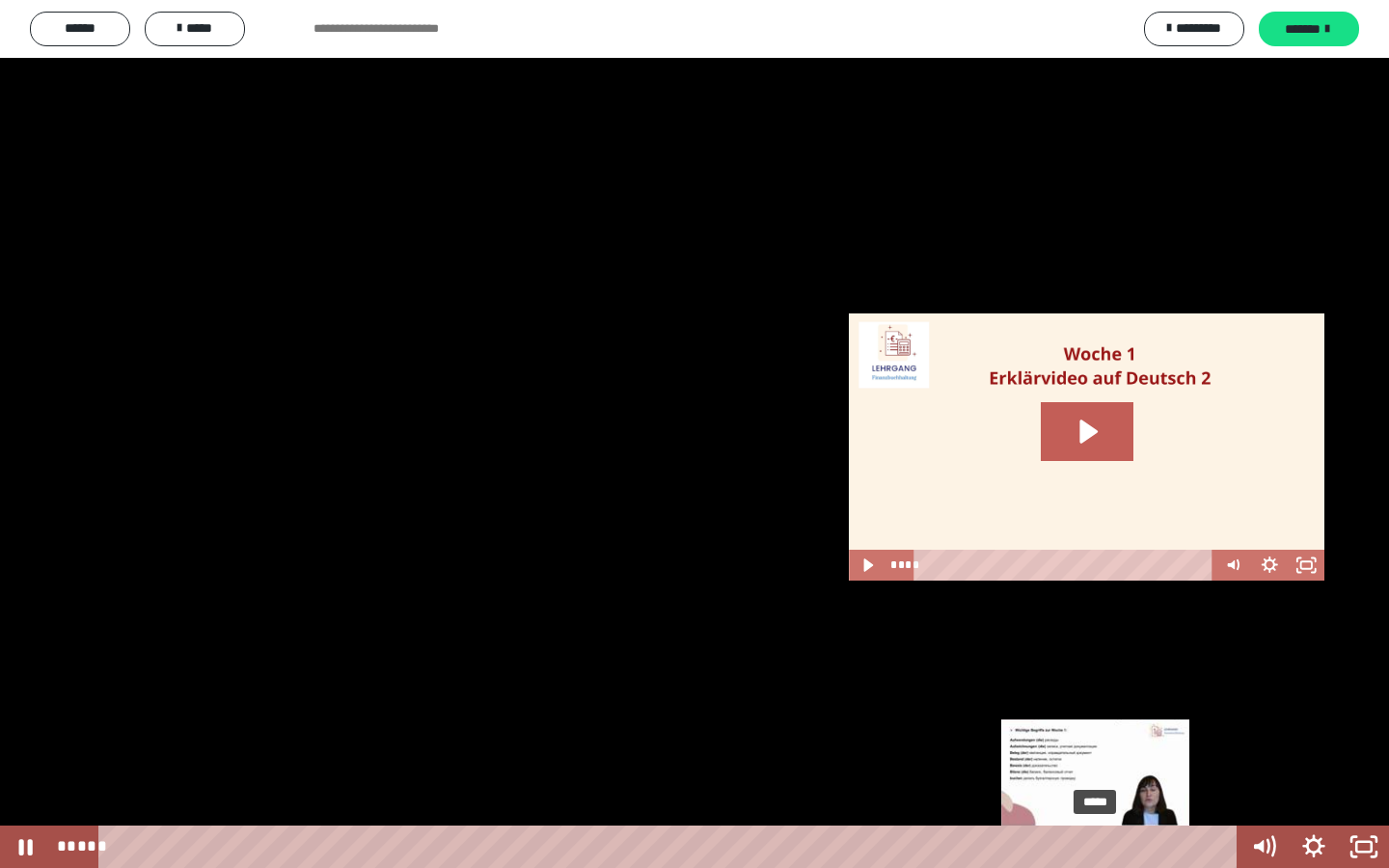 click on "*****" at bounding box center [671, 847] 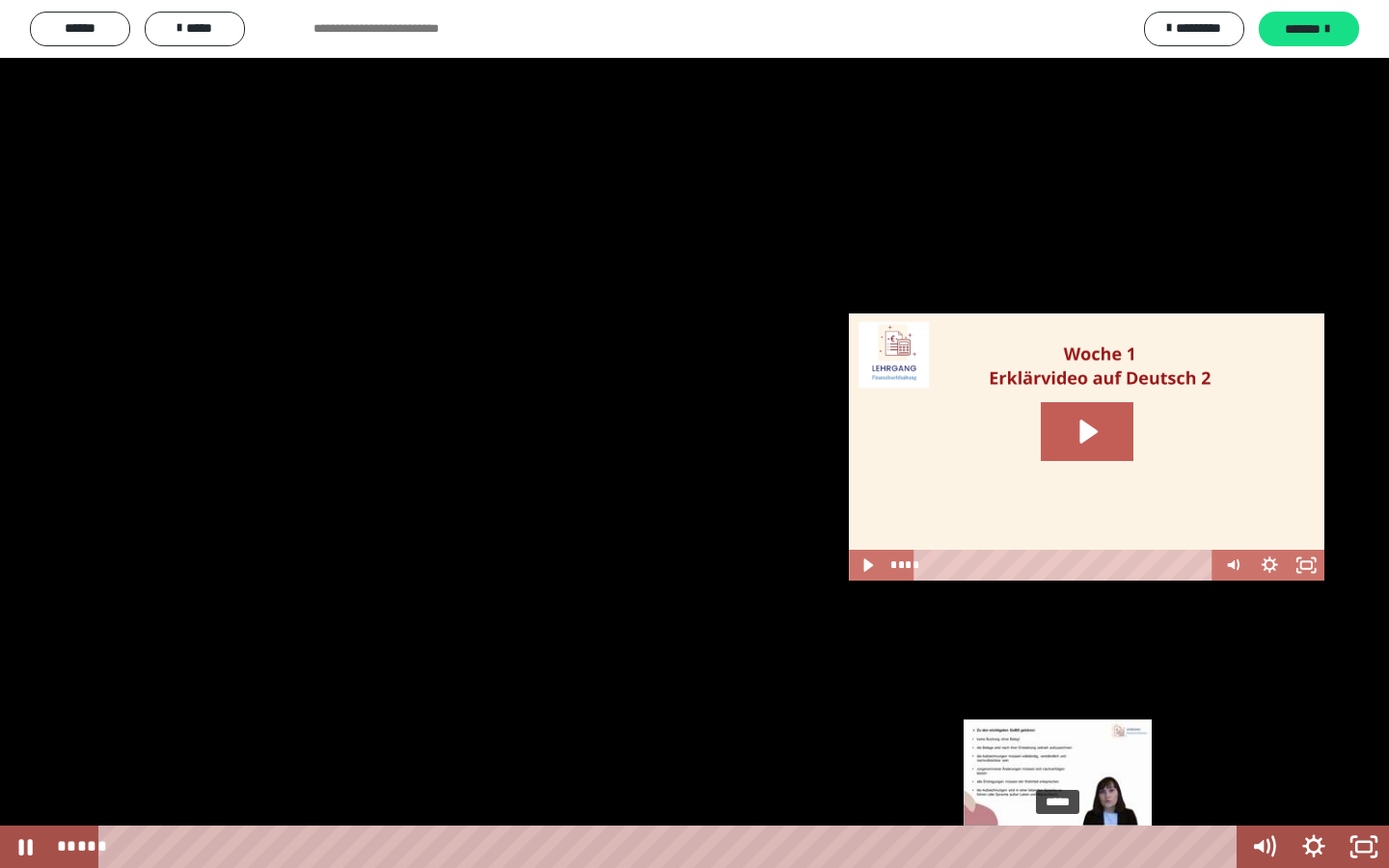 click on "*****" at bounding box center [671, 847] 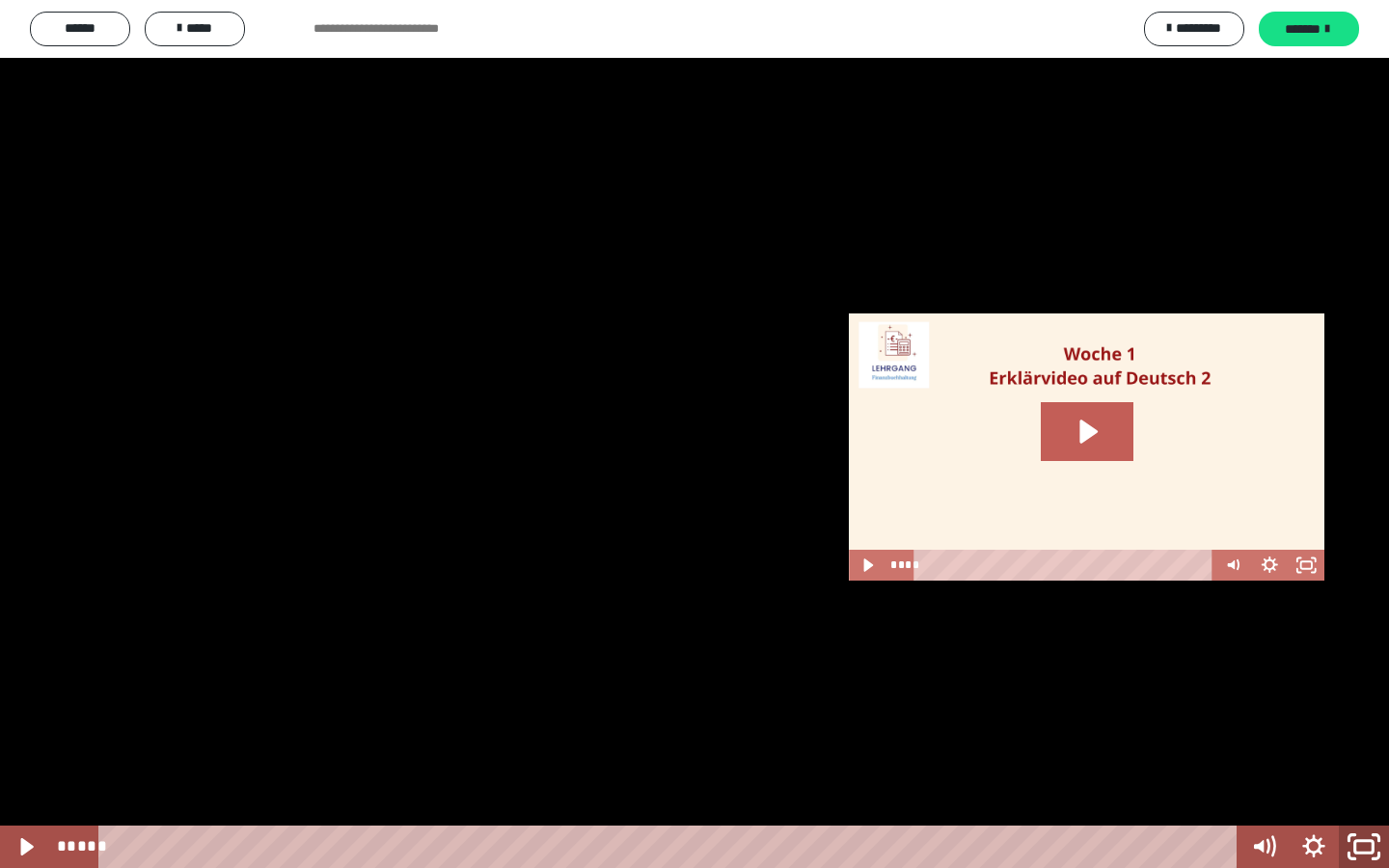 click 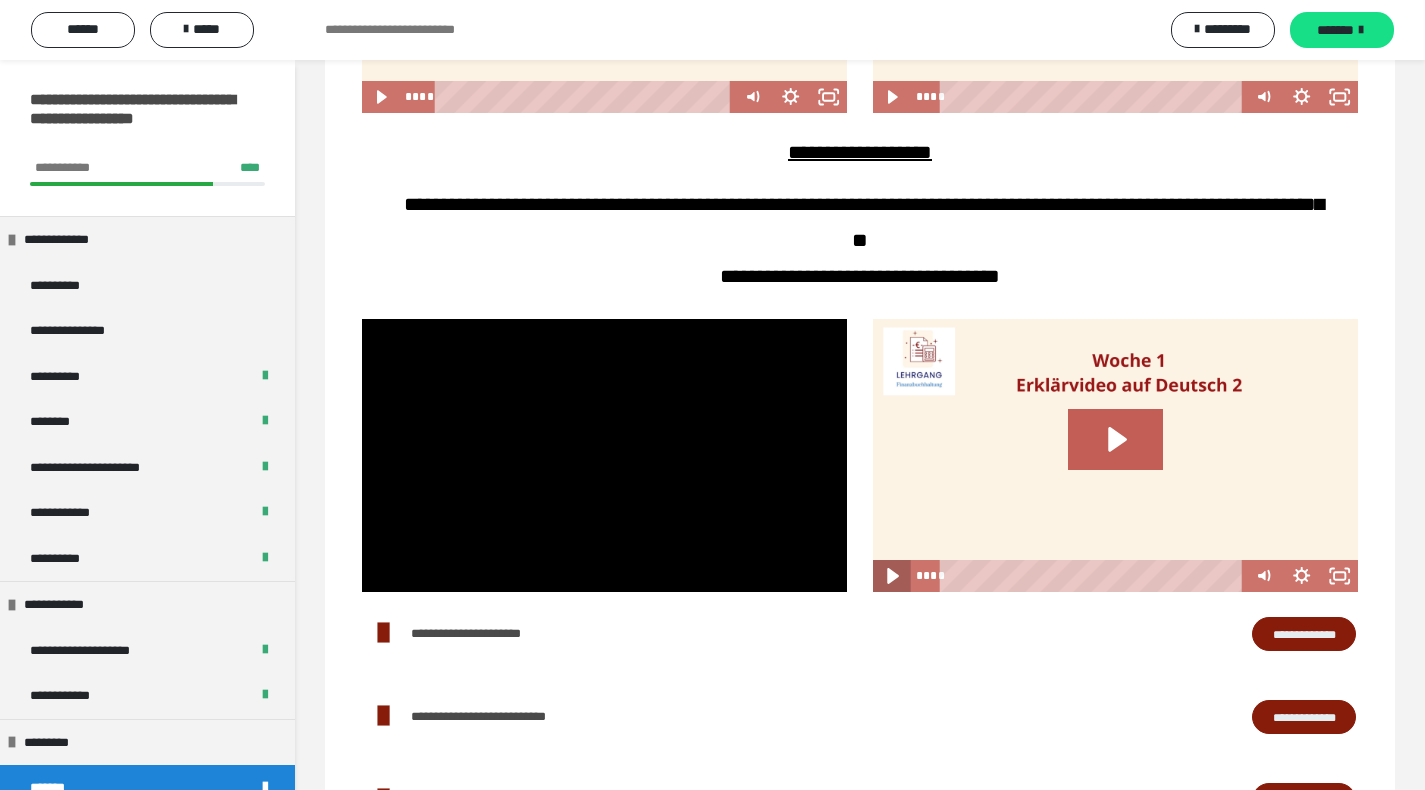 click 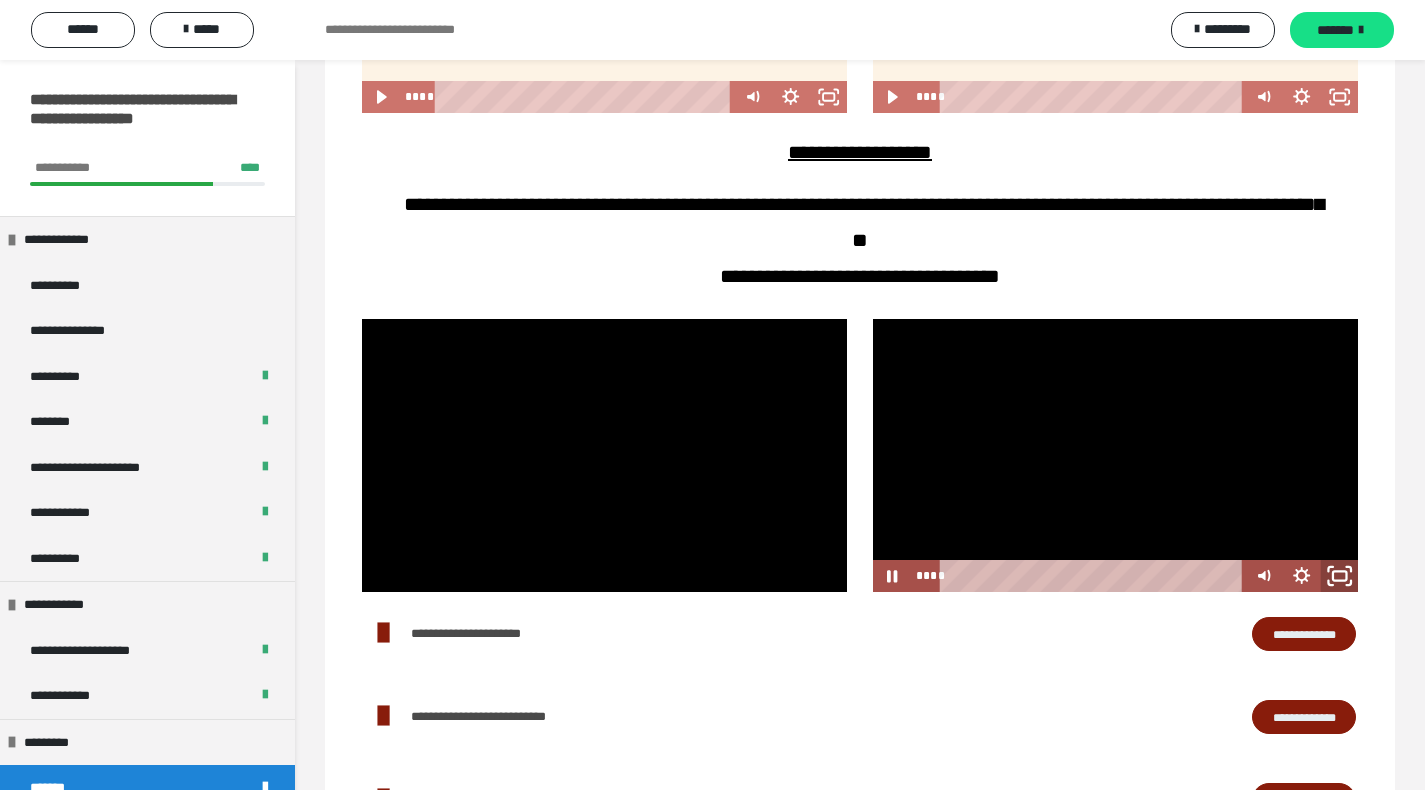 click 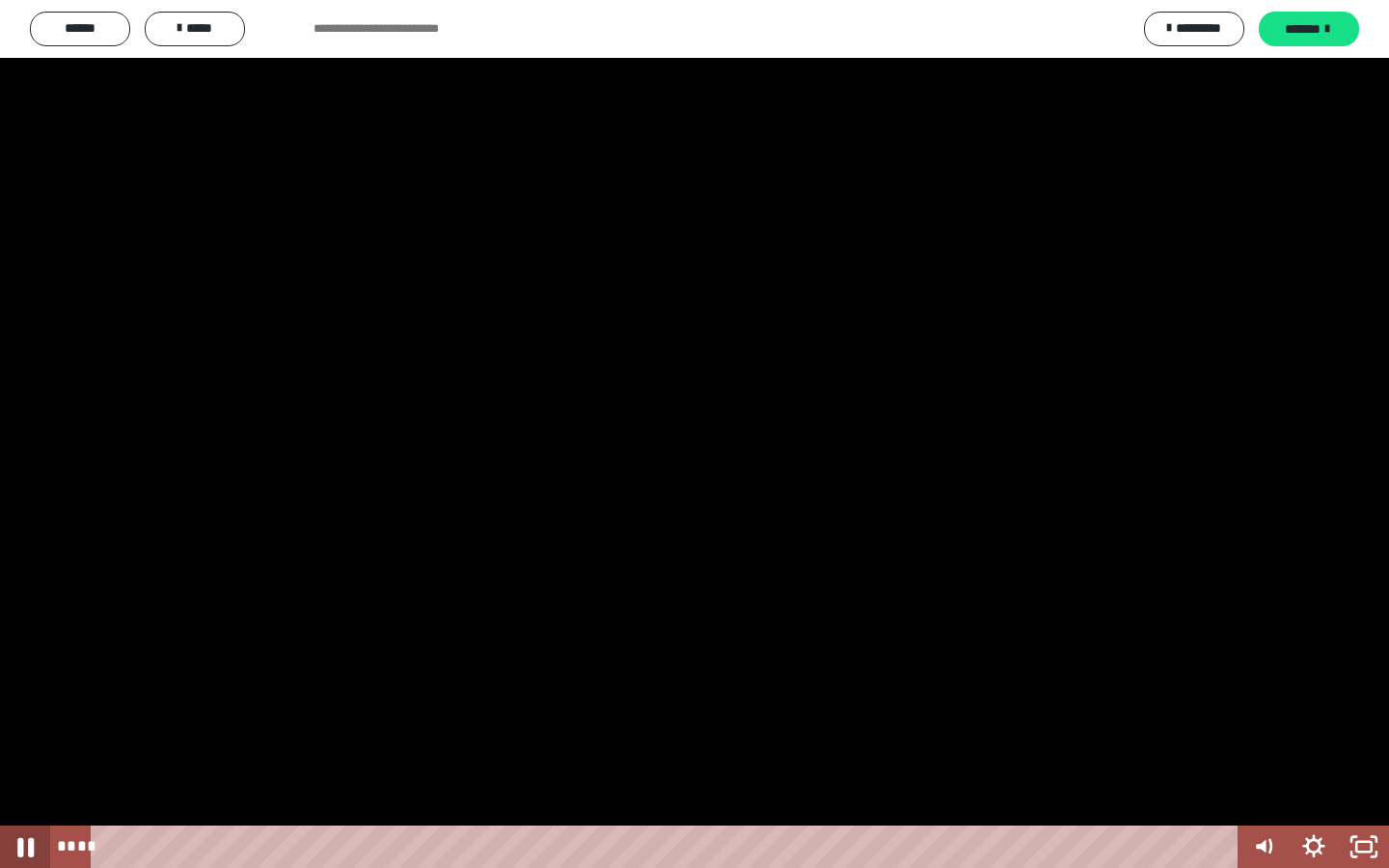 click 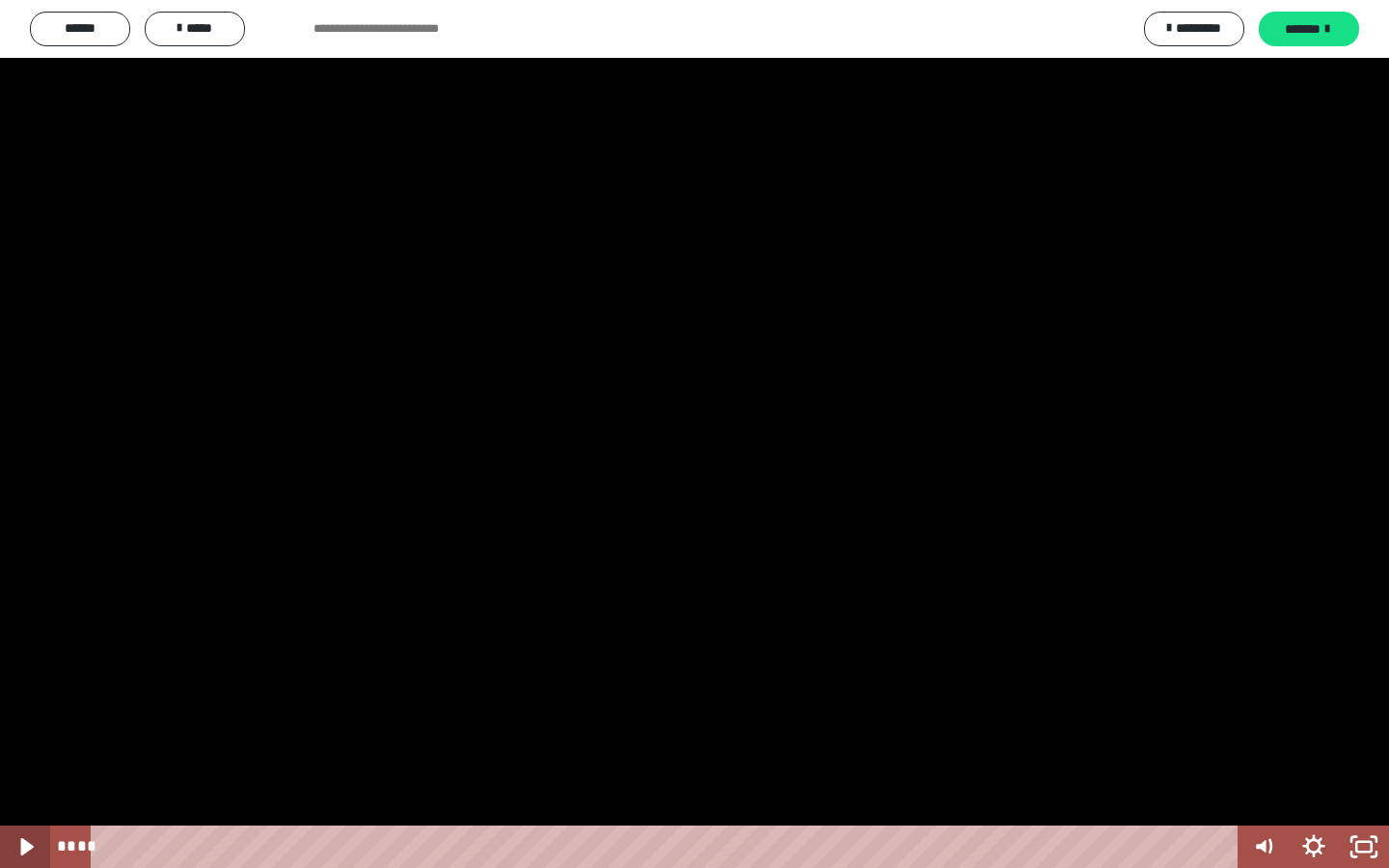 click 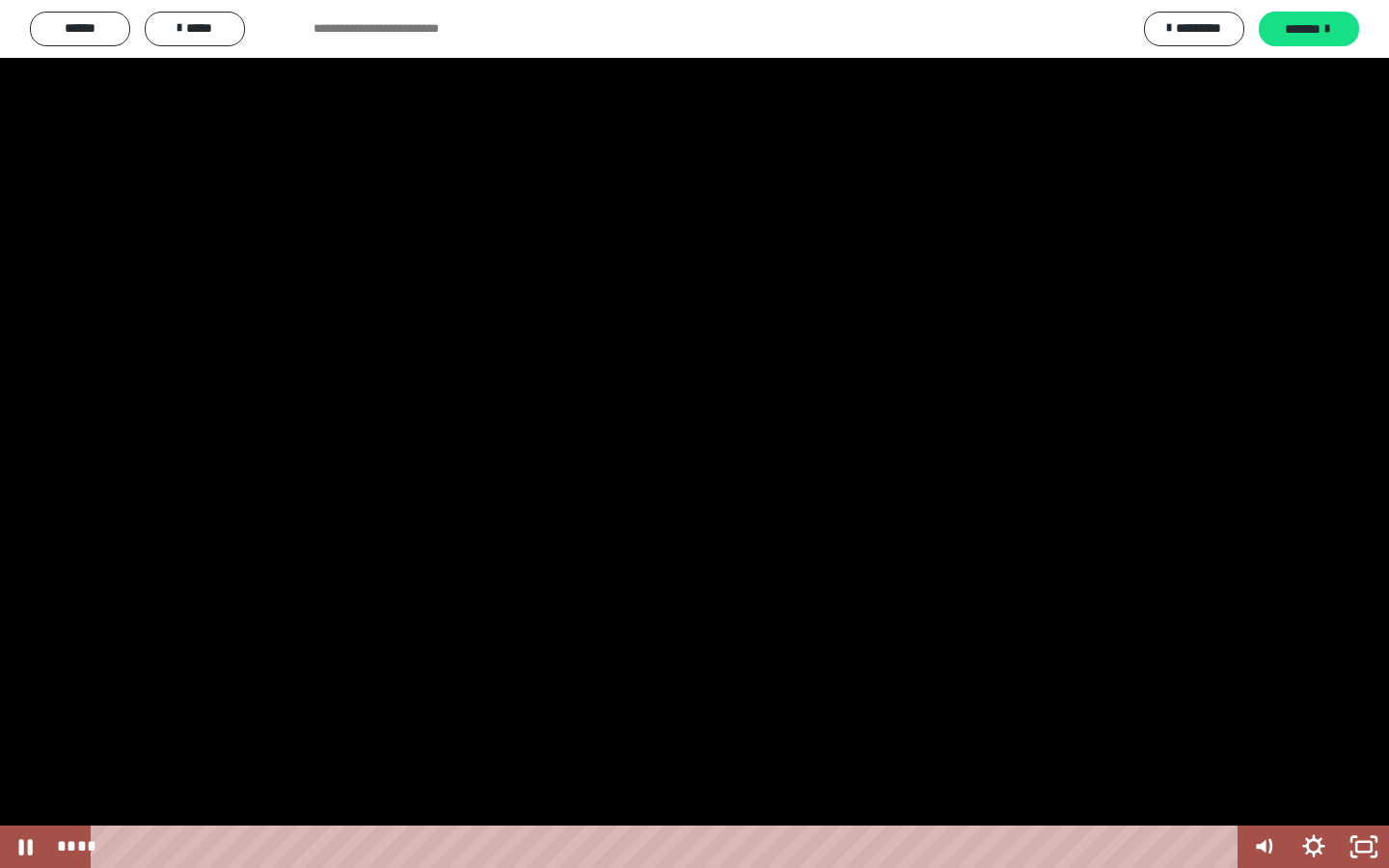 click at bounding box center [694, 434] 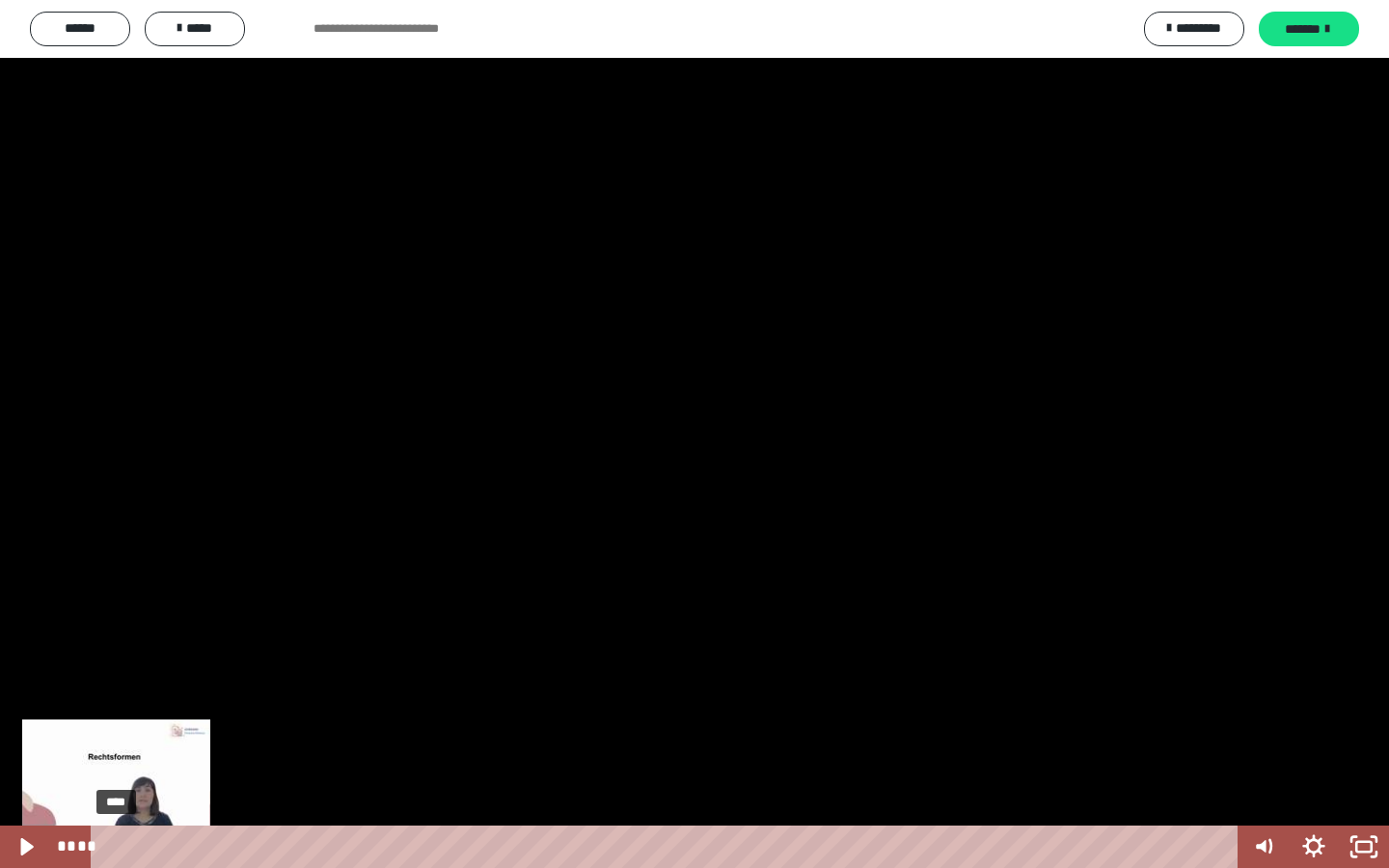 click on "****" at bounding box center (667, 847) 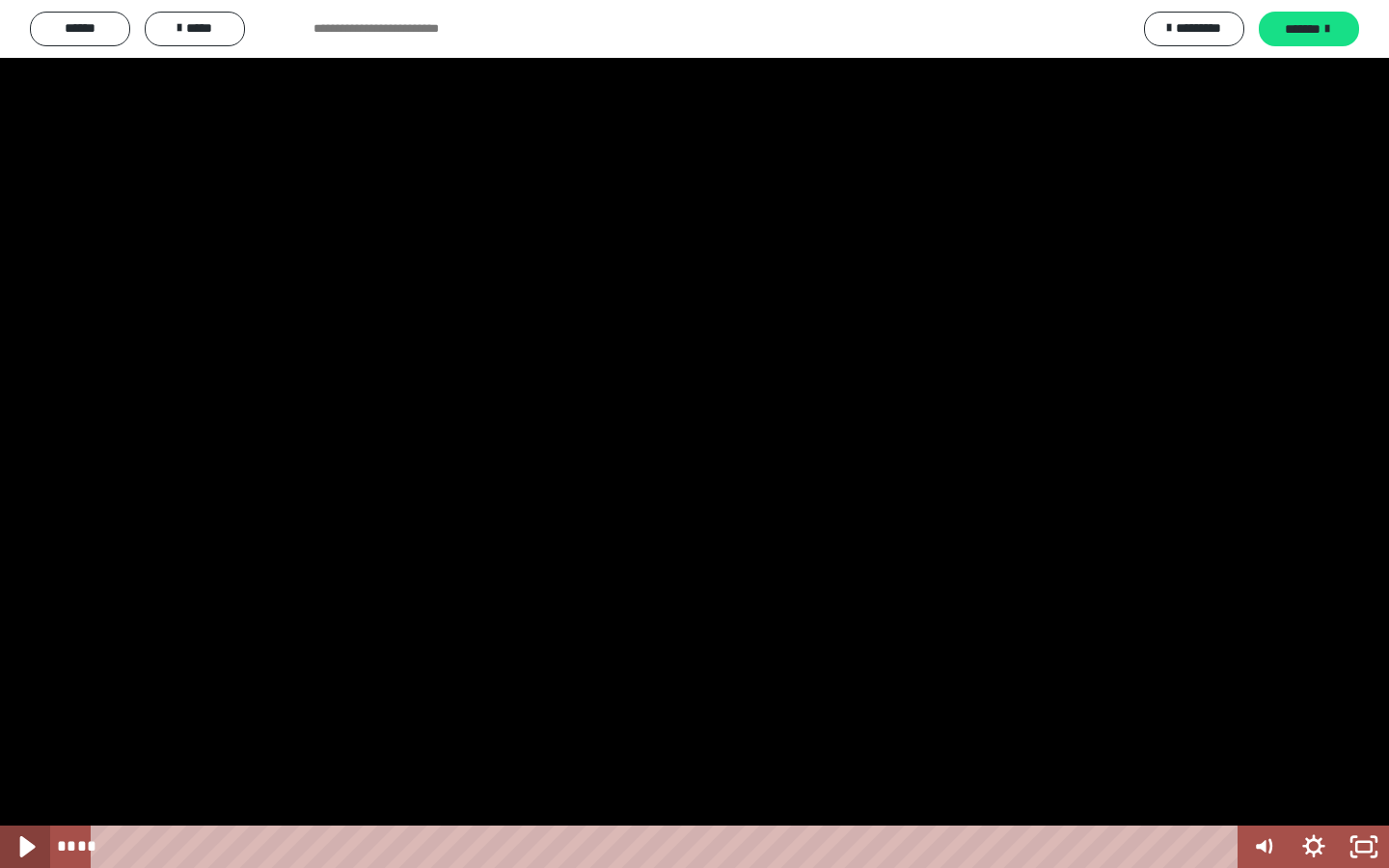 click 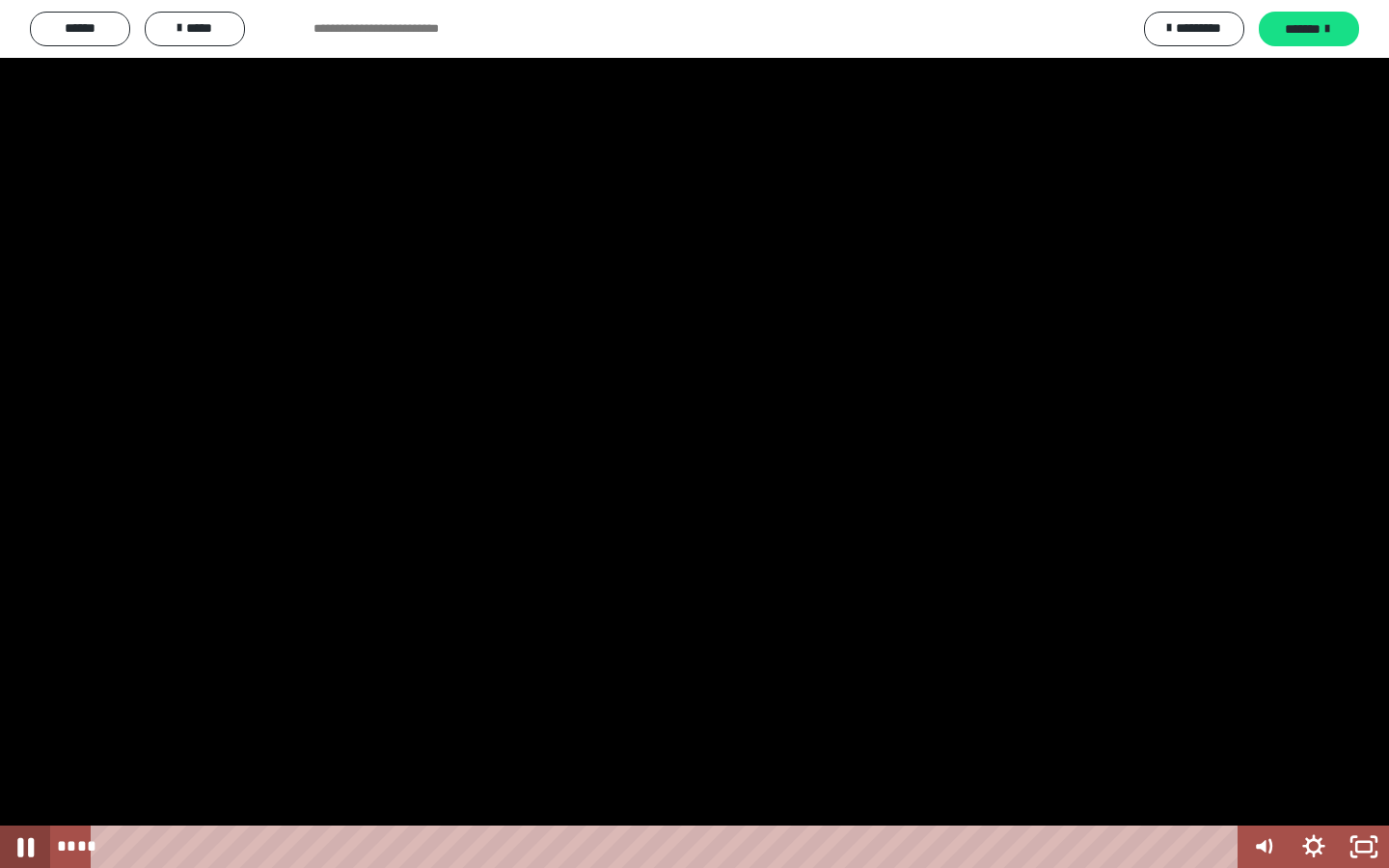 click 